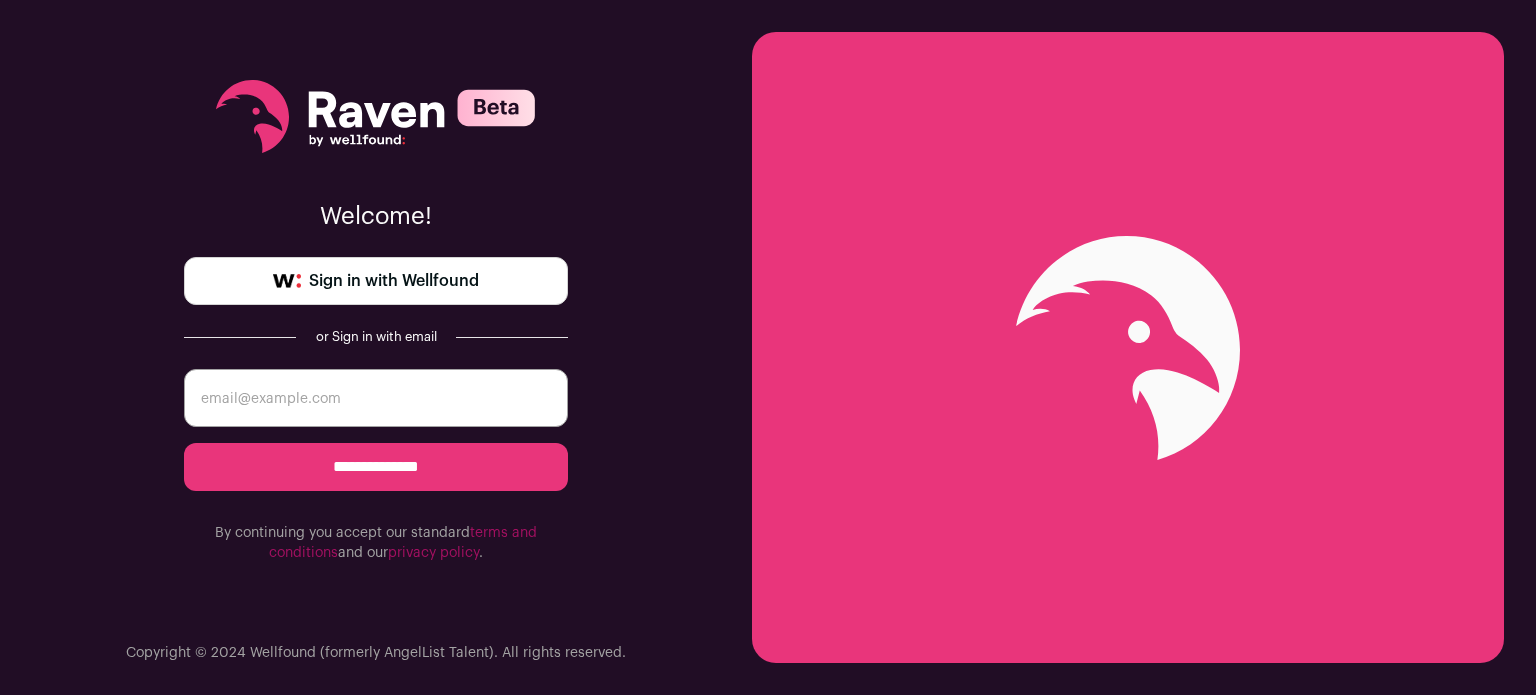 scroll, scrollTop: 0, scrollLeft: 0, axis: both 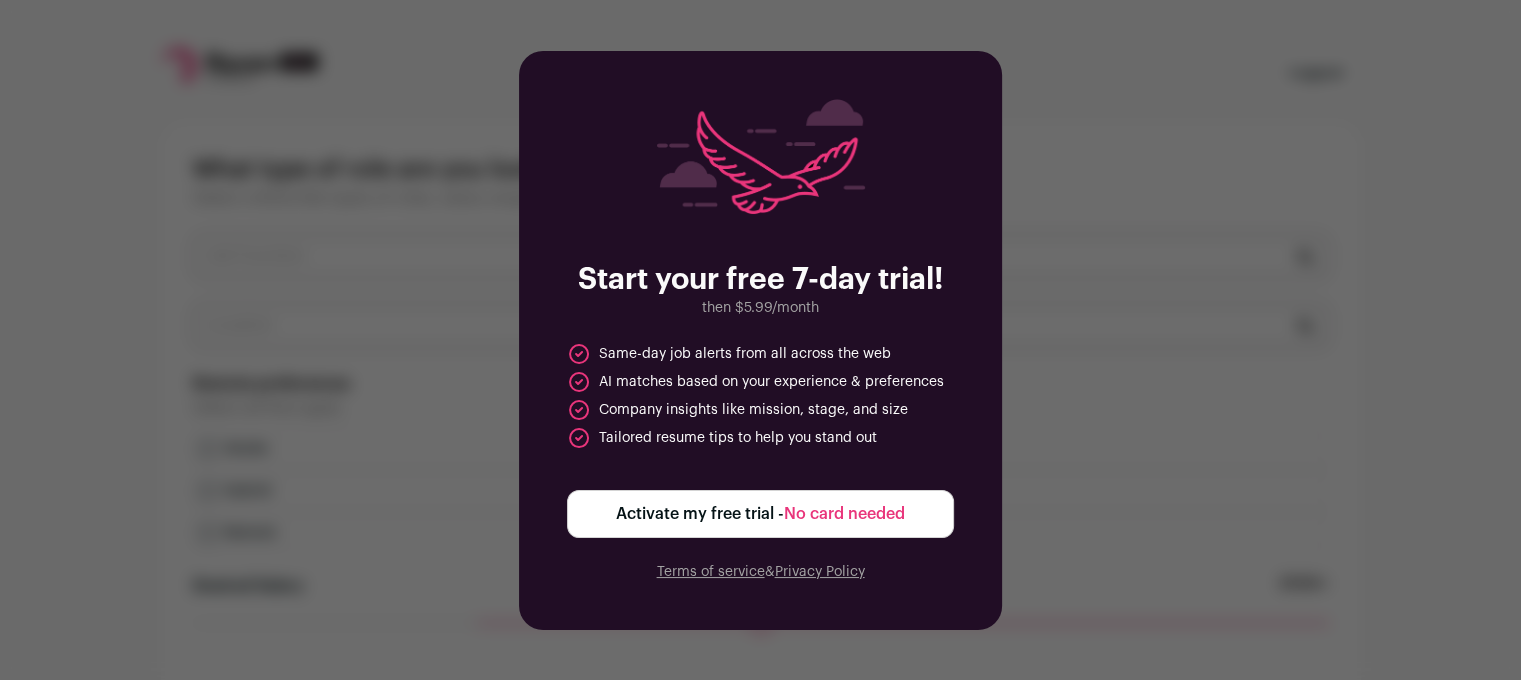 click on "Activate my free trial -
No card needed" at bounding box center (760, 514) 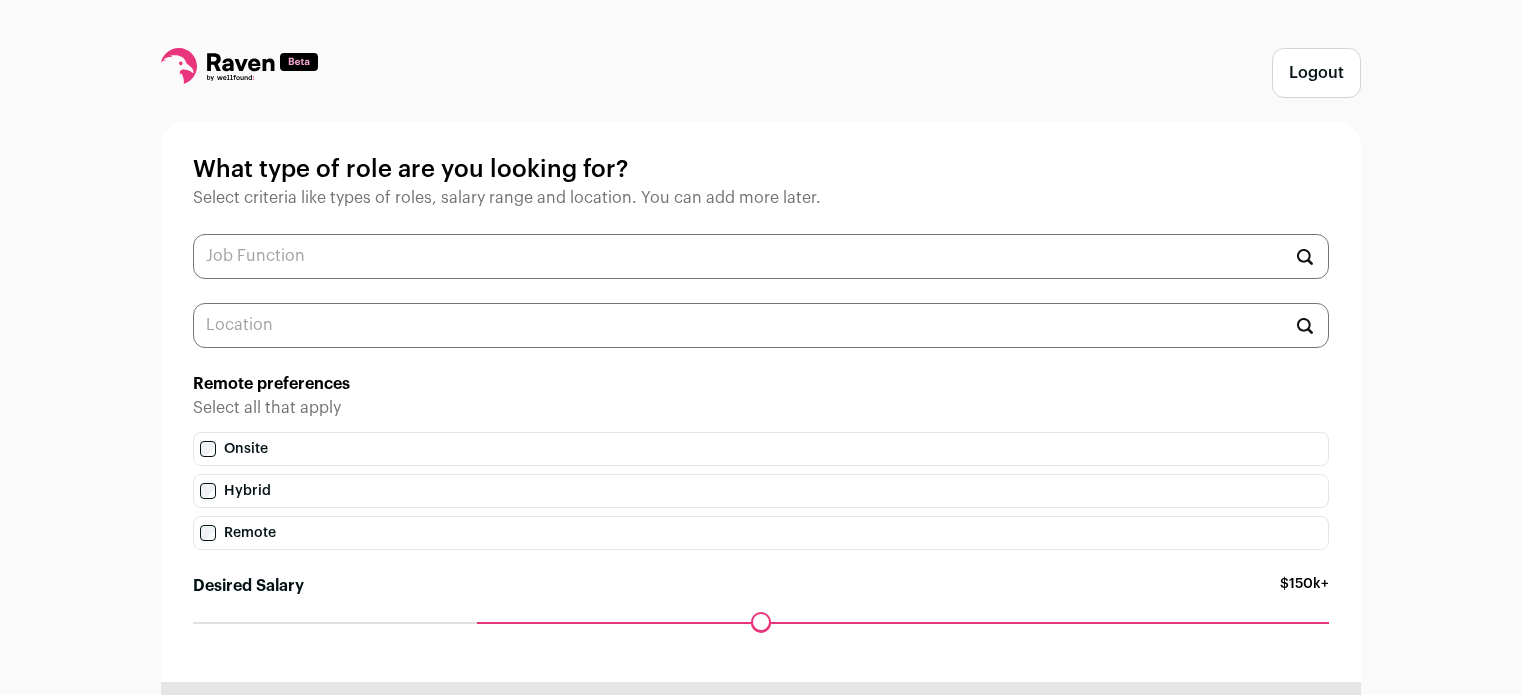 scroll, scrollTop: 0, scrollLeft: 0, axis: both 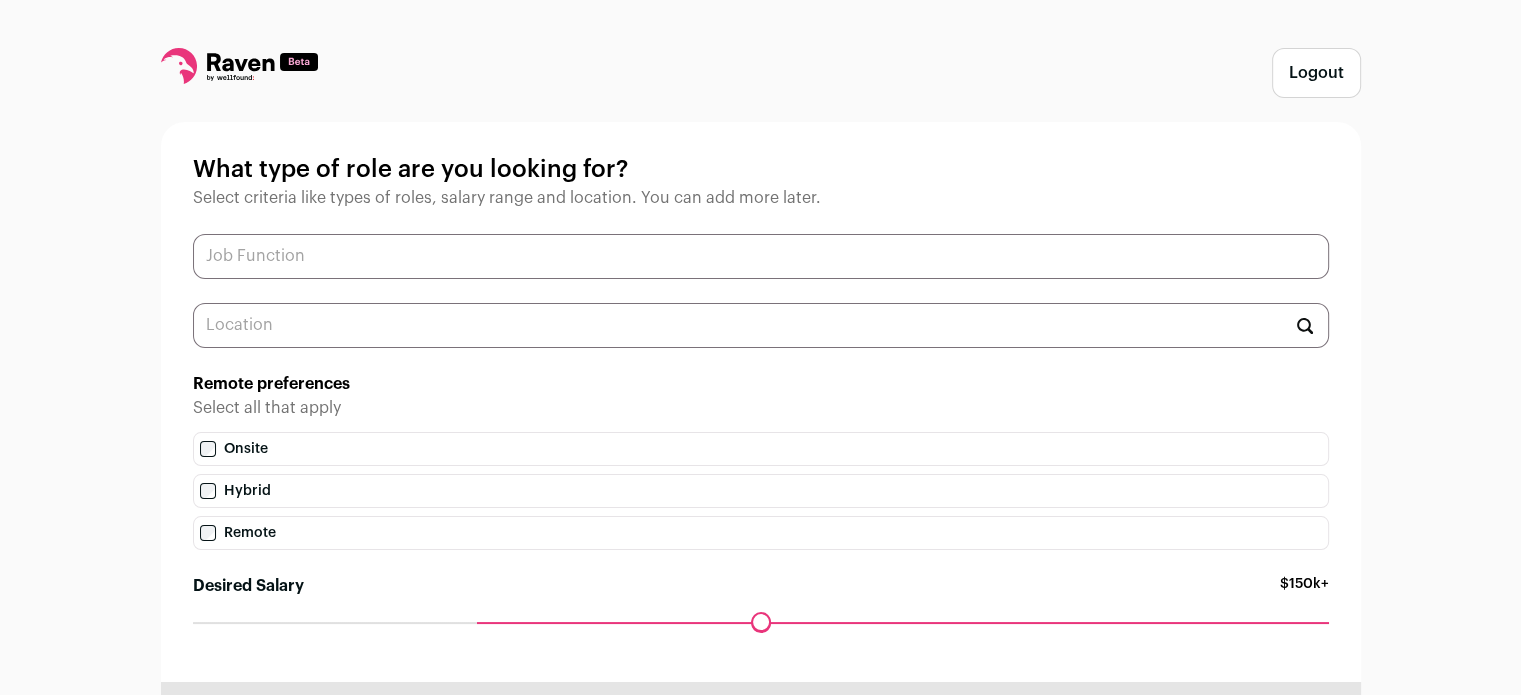click at bounding box center [761, 256] 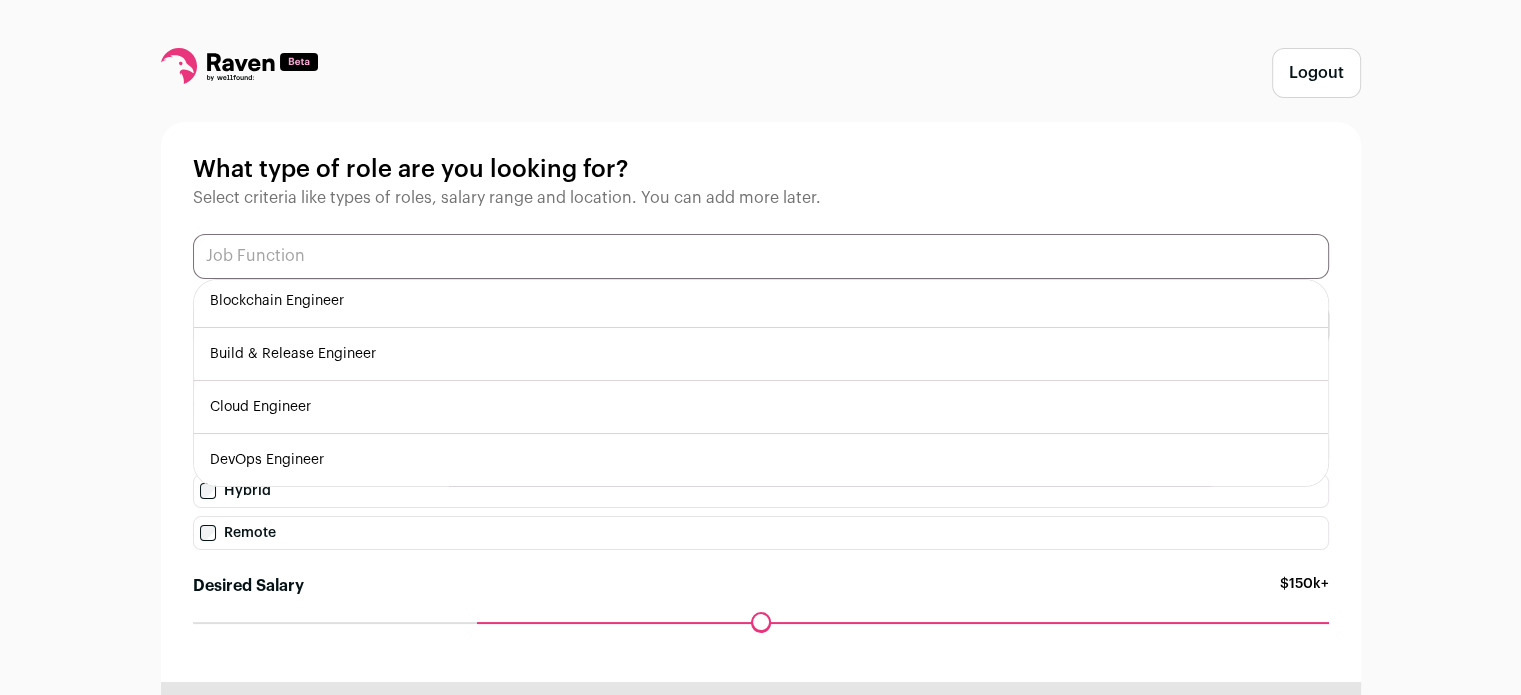 scroll, scrollTop: 212, scrollLeft: 0, axis: vertical 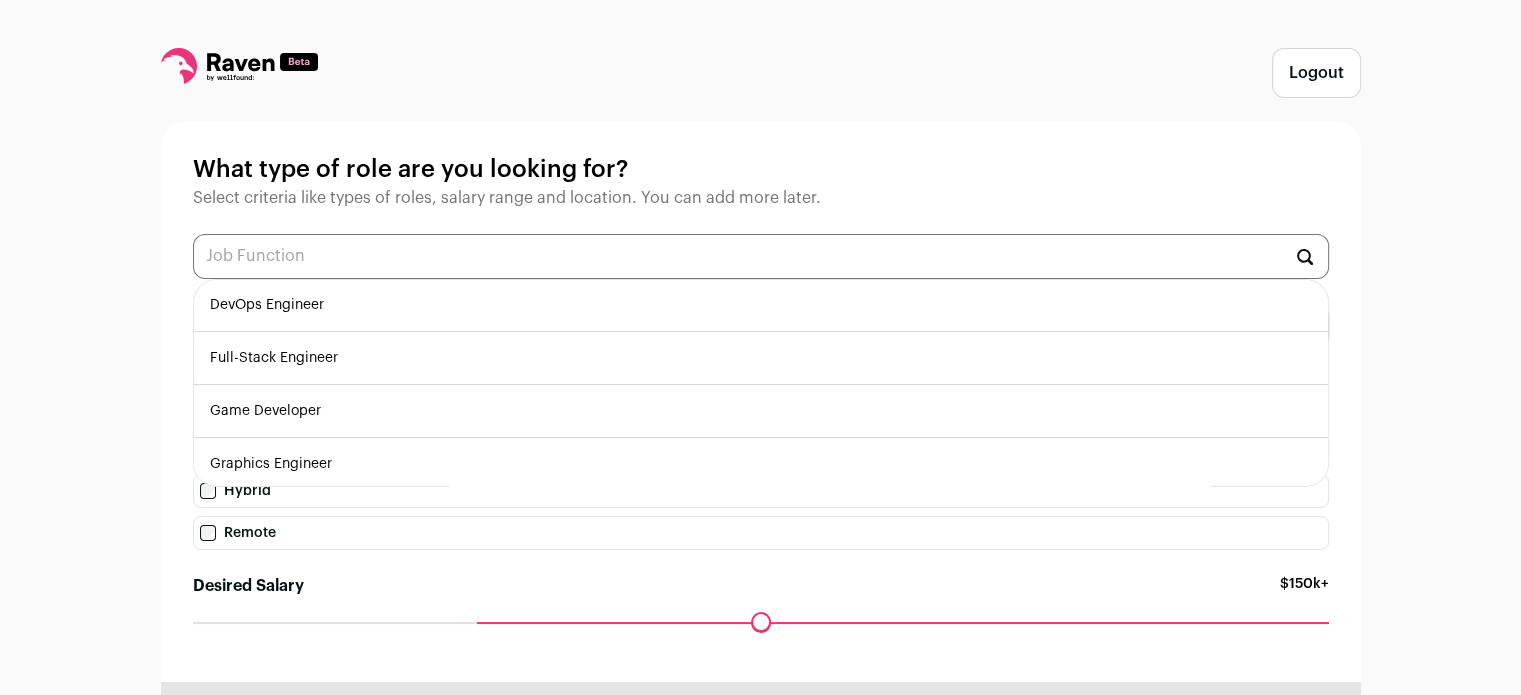 click on "Full-Stack Engineer" at bounding box center (761, 358) 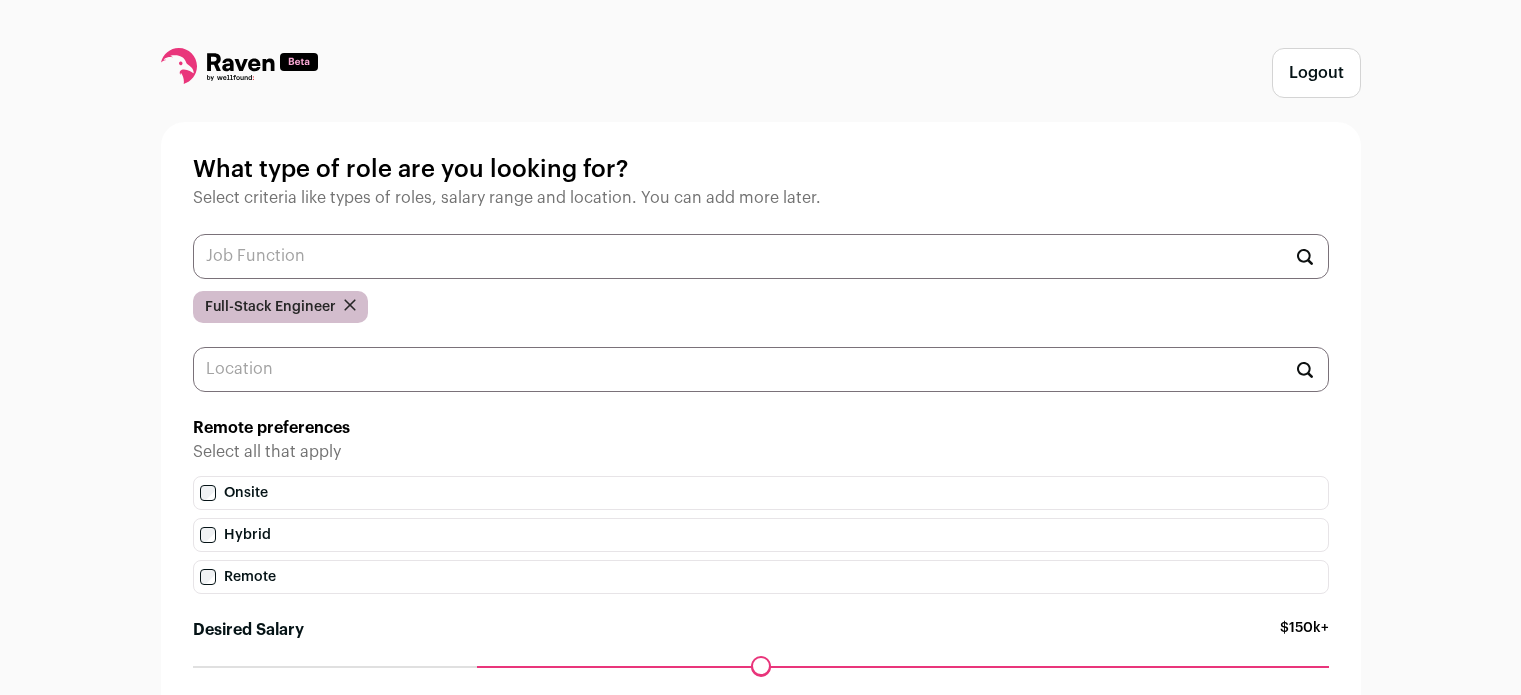scroll, scrollTop: 0, scrollLeft: 0, axis: both 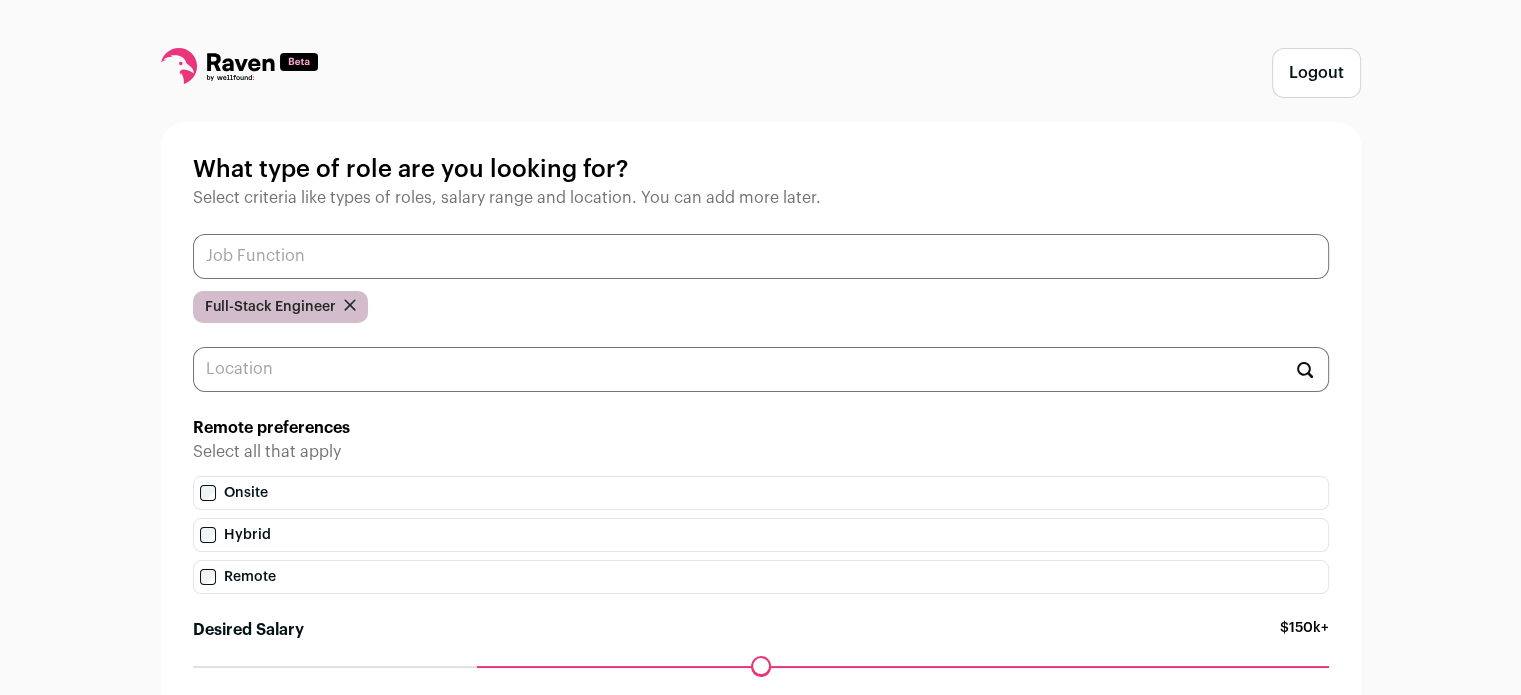 click at bounding box center [761, 256] 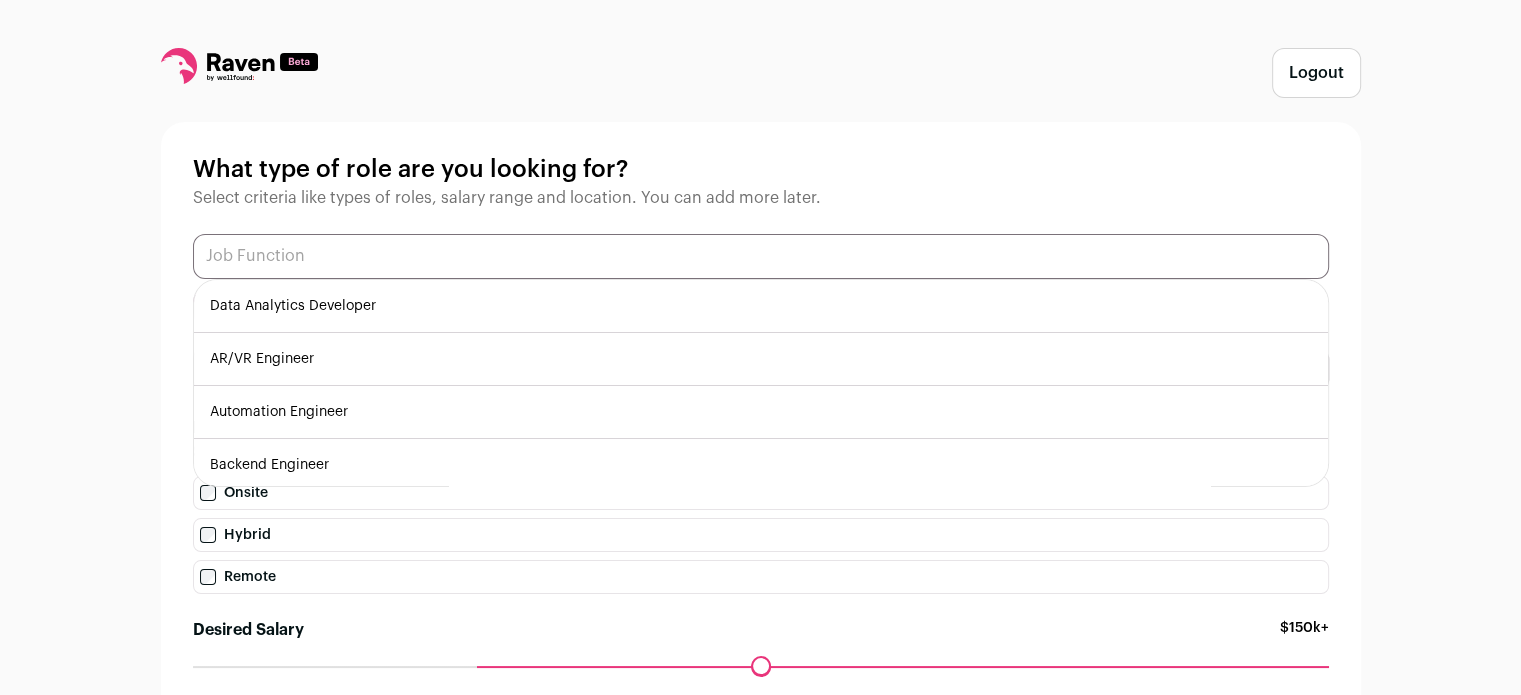 scroll, scrollTop: 43, scrollLeft: 0, axis: vertical 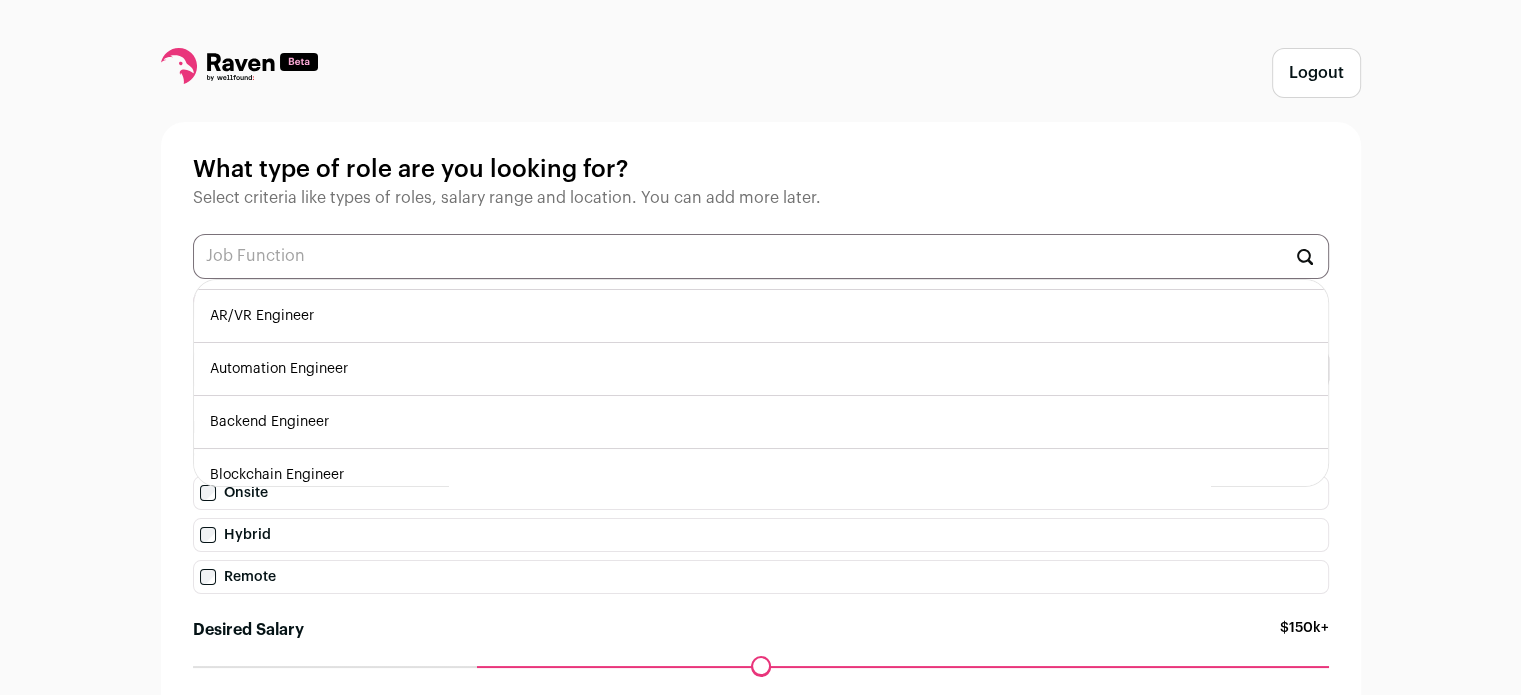 click on "Backend Engineer" at bounding box center (761, 422) 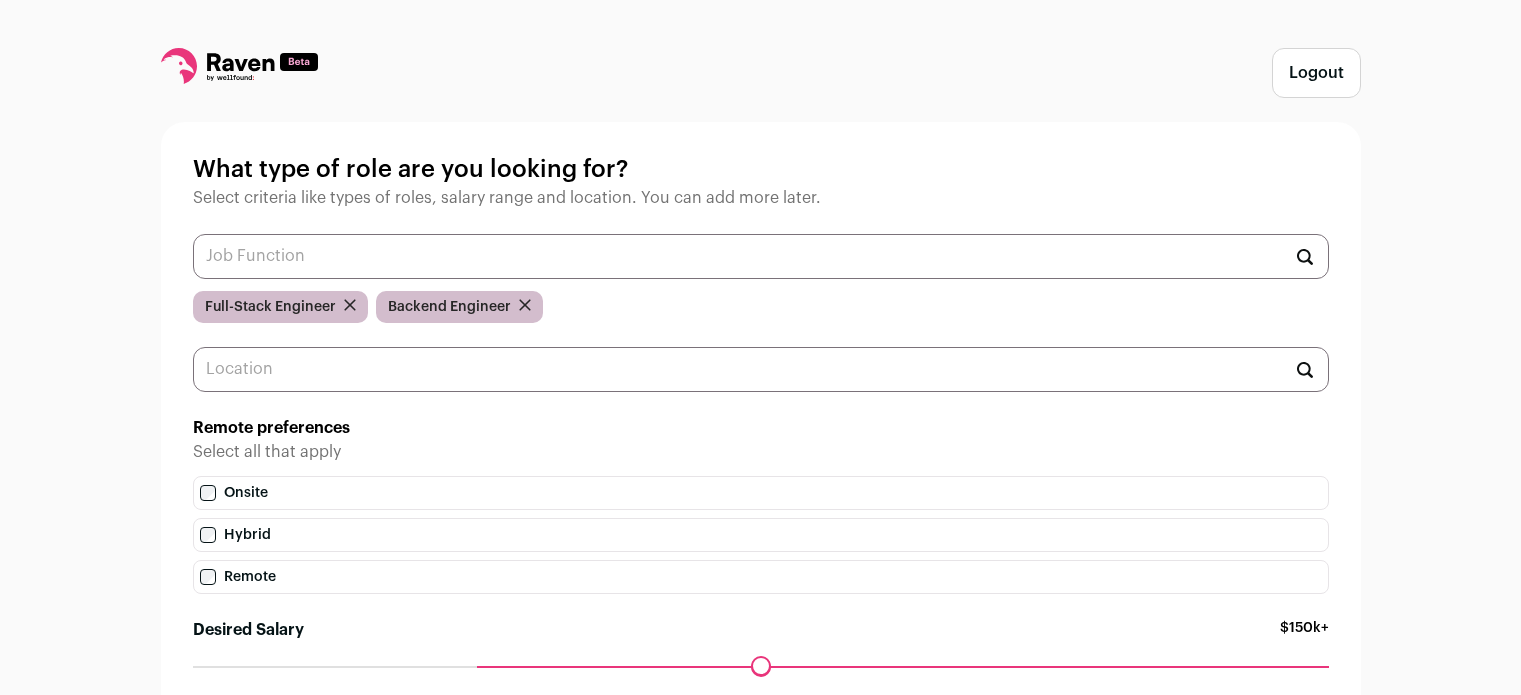 scroll, scrollTop: 0, scrollLeft: 0, axis: both 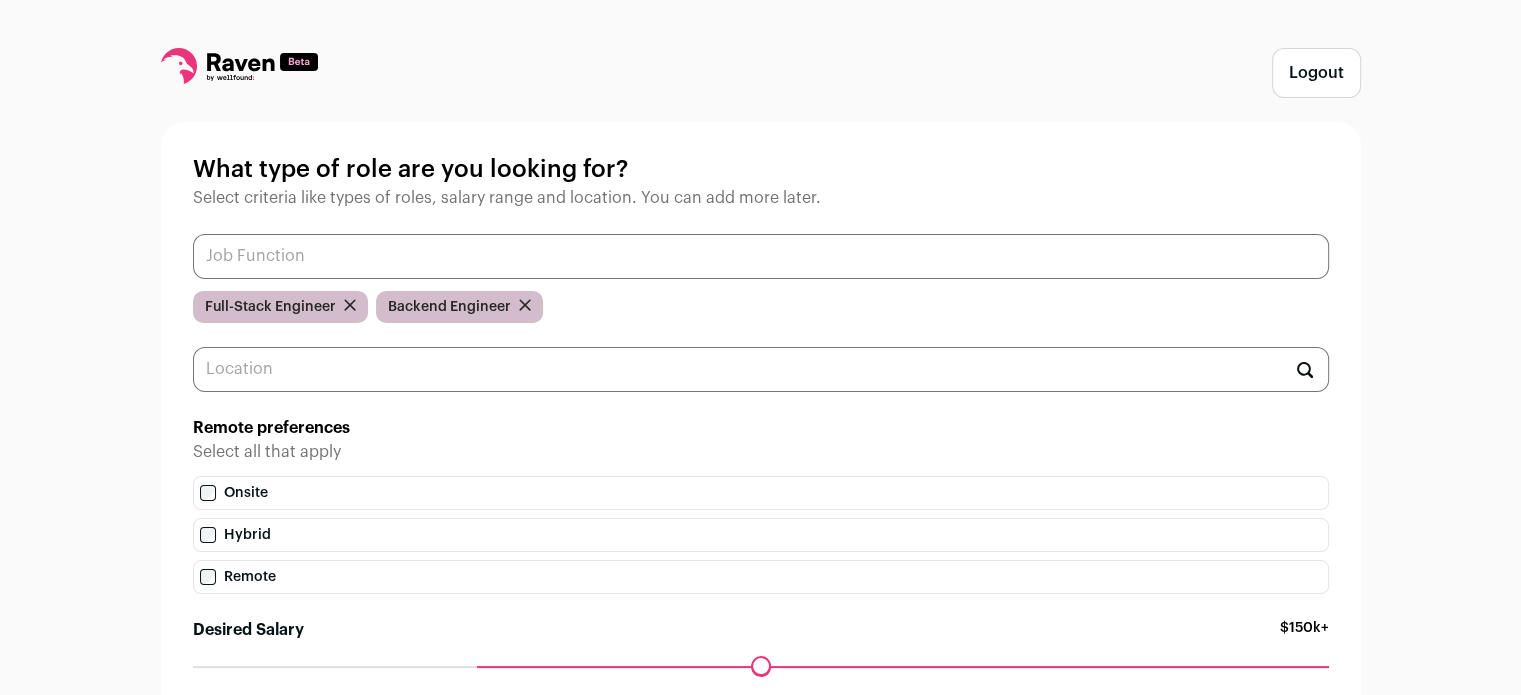 click at bounding box center [761, 256] 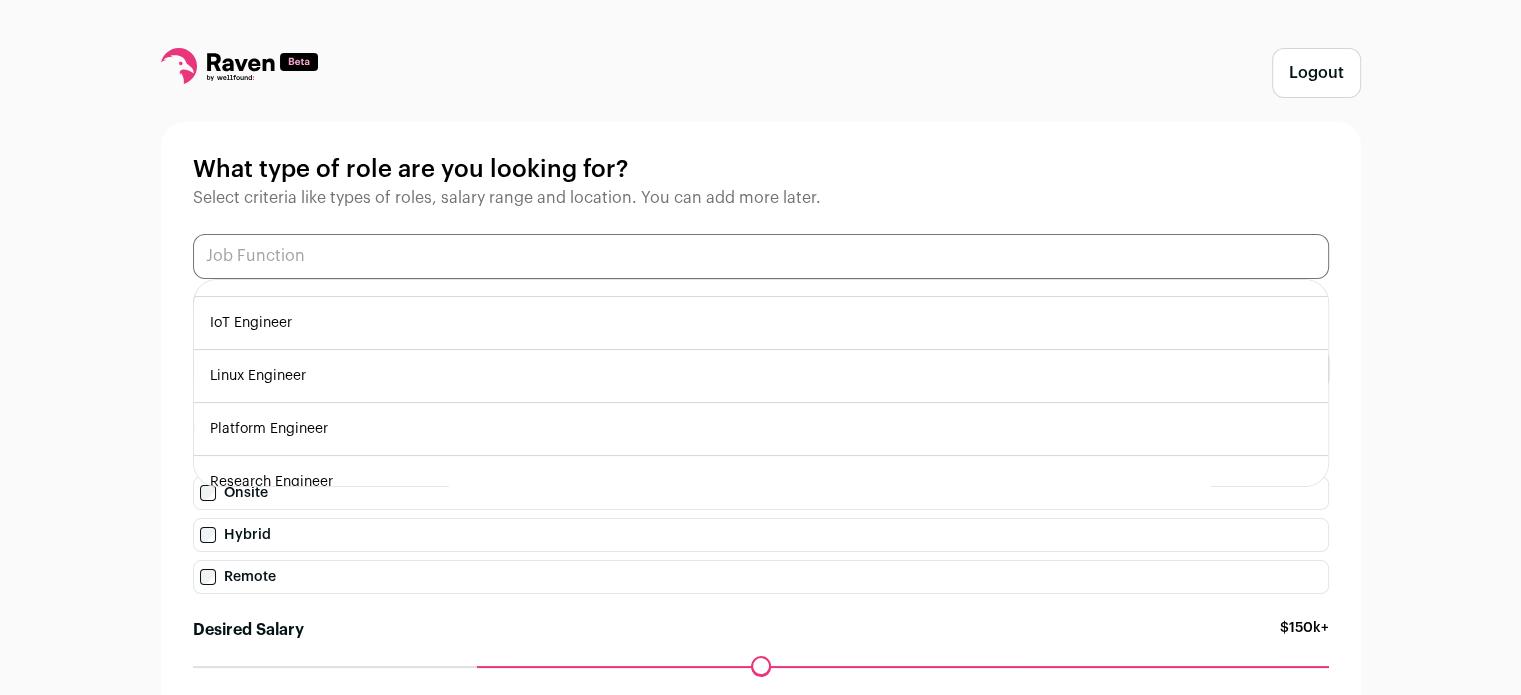 scroll, scrollTop: 480, scrollLeft: 0, axis: vertical 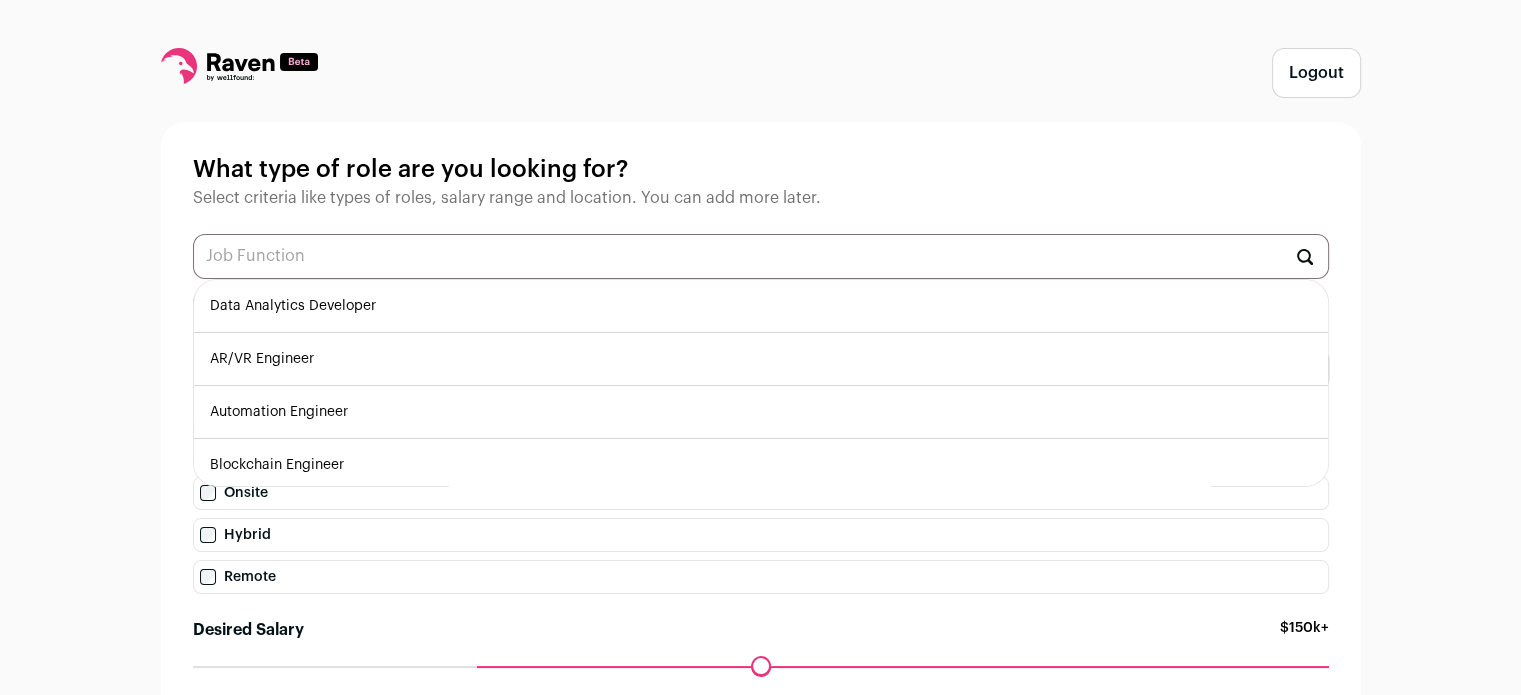 click on "Data Analytics Developer" at bounding box center [761, 306] 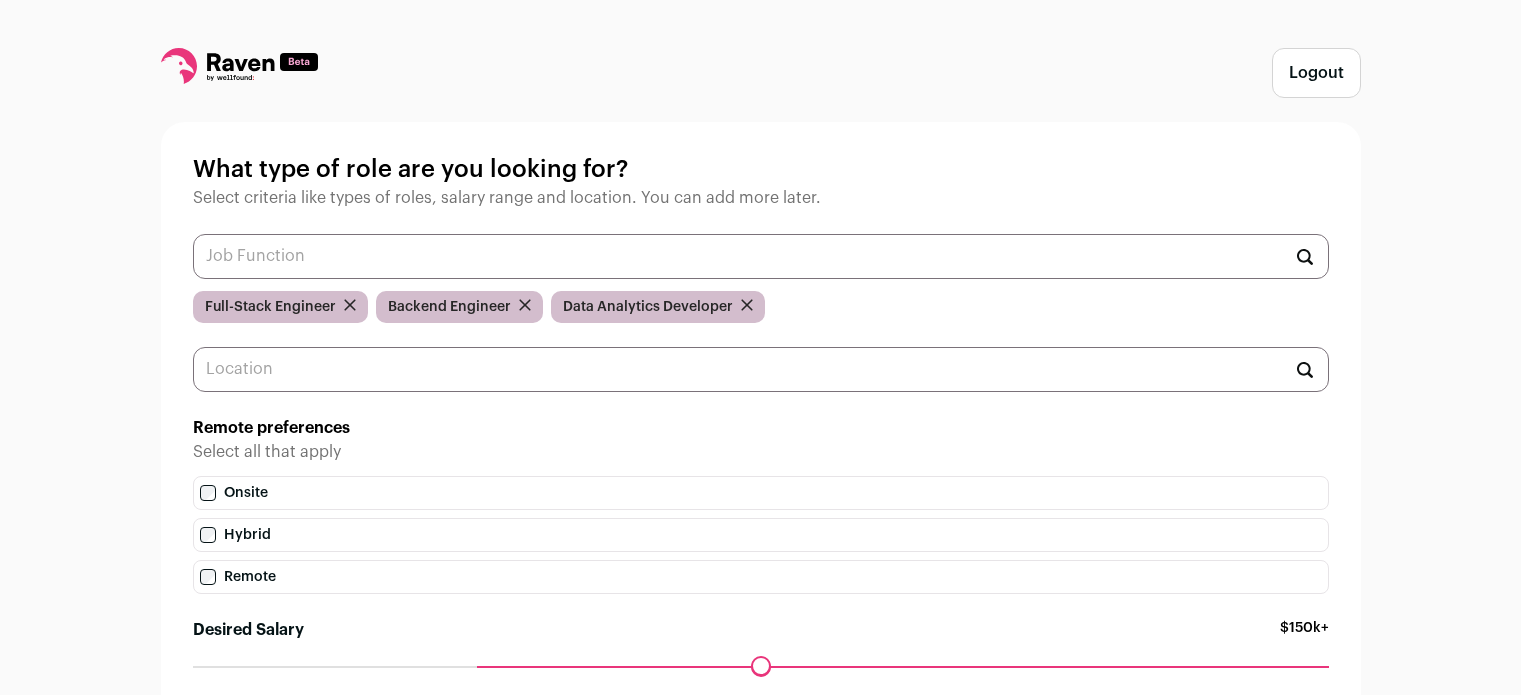 scroll, scrollTop: 0, scrollLeft: 0, axis: both 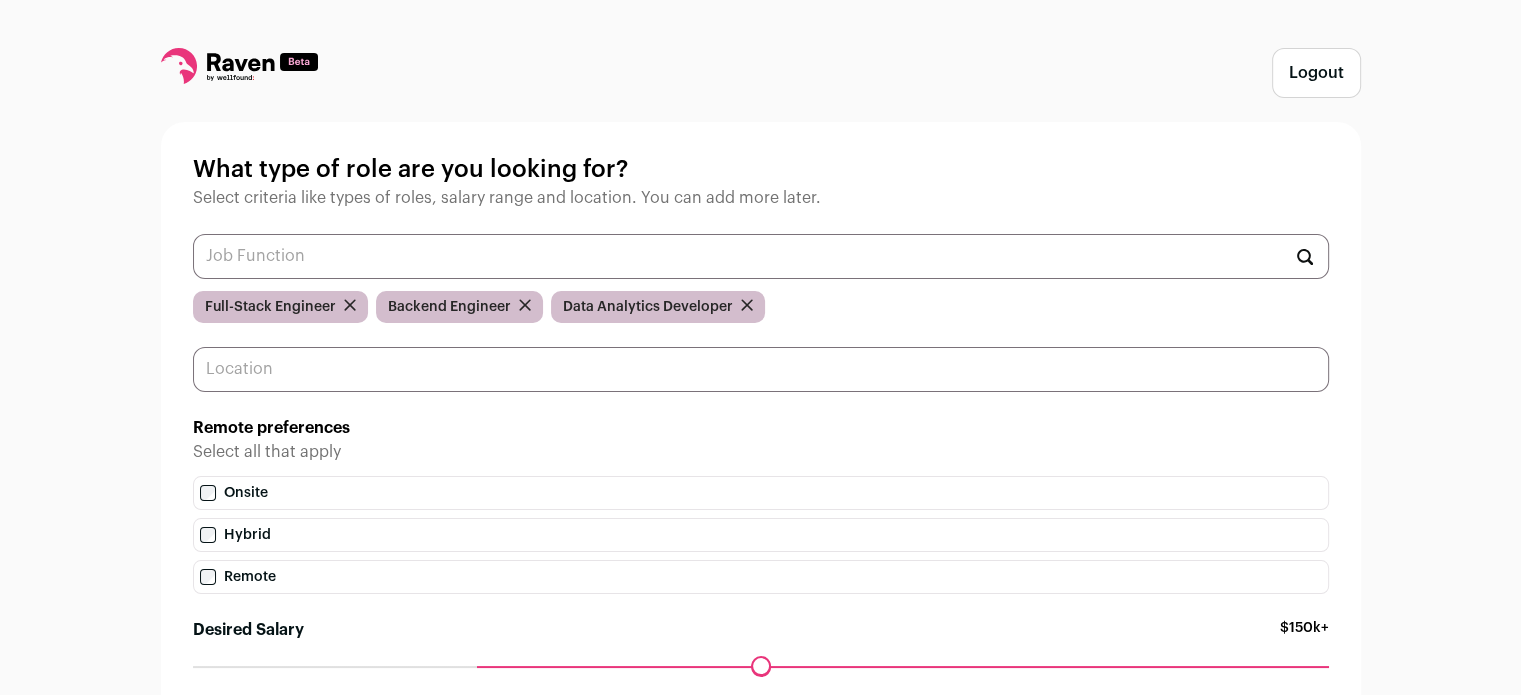 click at bounding box center [761, 369] 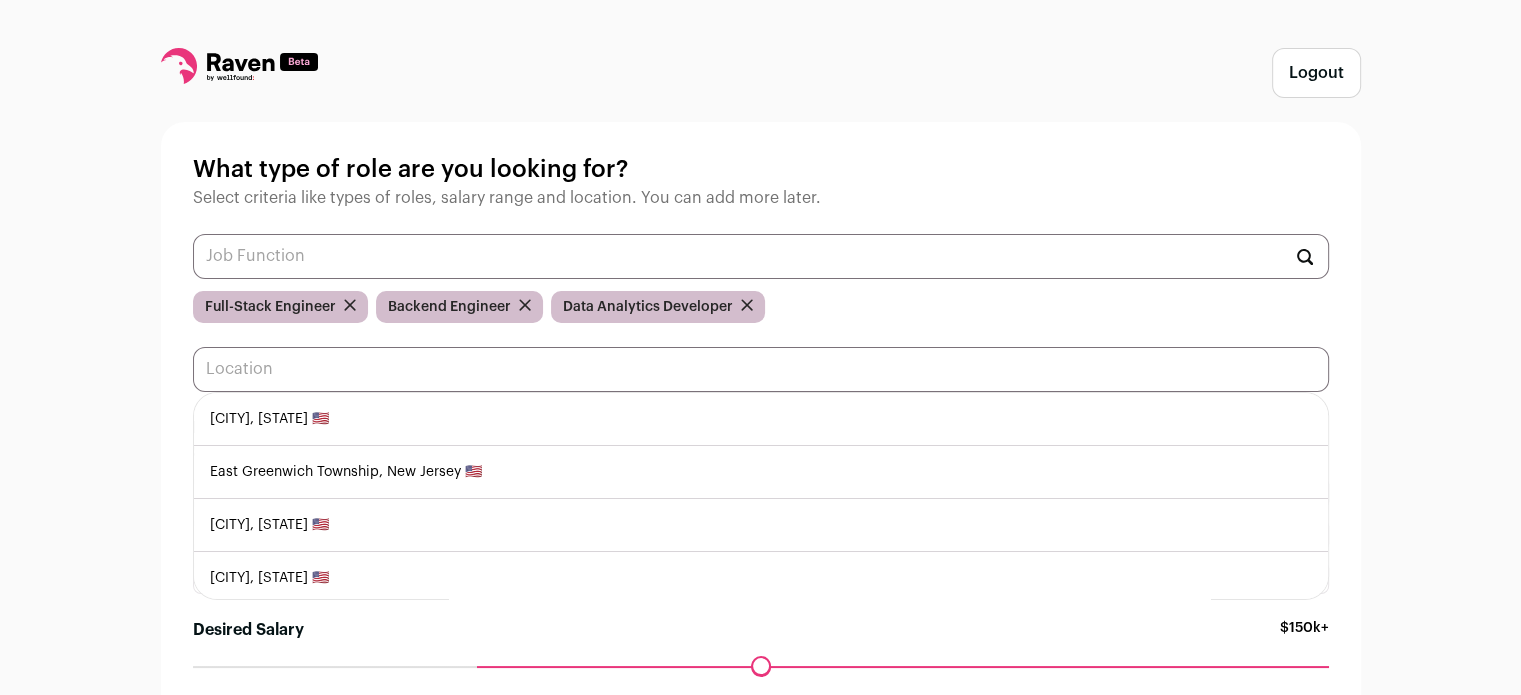 click at bounding box center [761, 369] 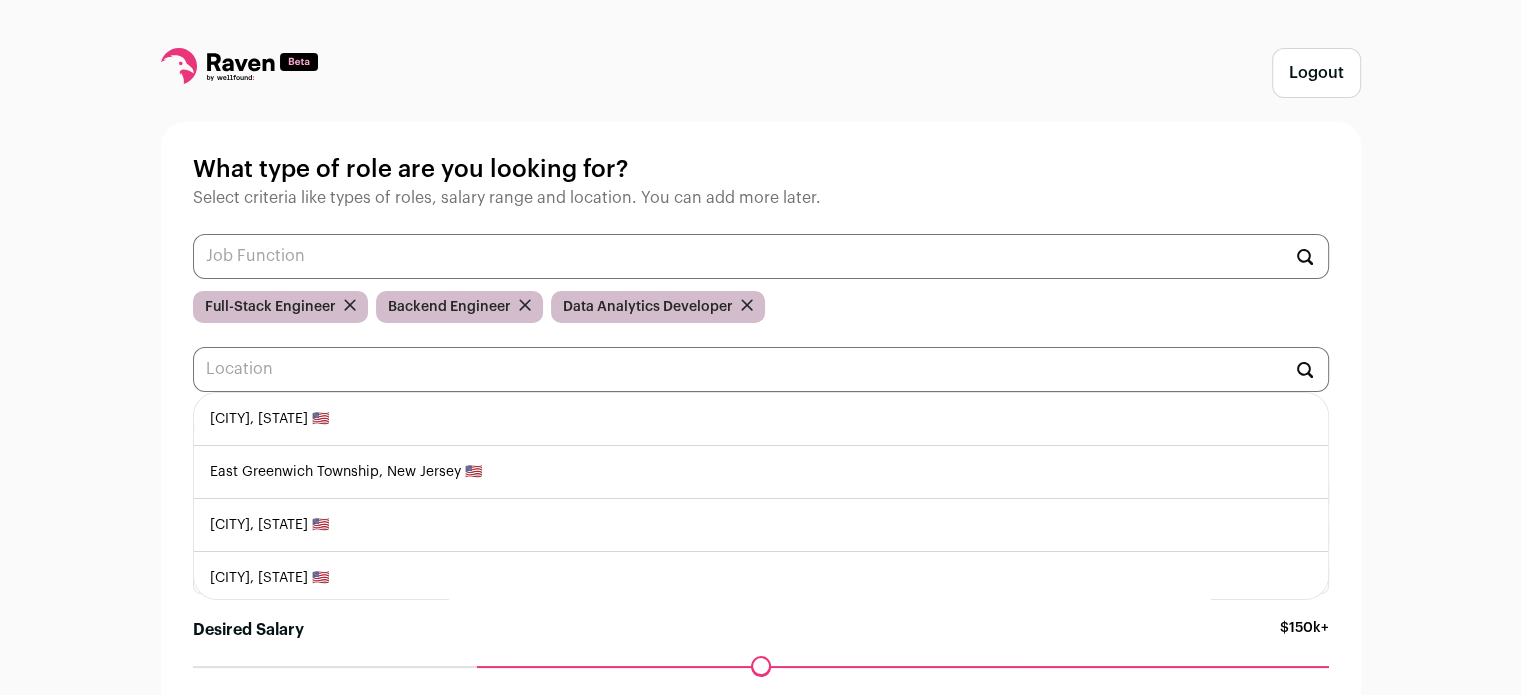 click on "Logout
What type of role are you looking for?
Select criteria like types of roles, salary range and location. You can add more later.
Full-Stack Engineer
Backend Engineer
Data Analytics Developer
[CITY], [STATE] 🇺🇸
[CITY], [STATE] 🇺🇸
[CITY], [STATE] 🇺🇸
[CITY], [STATE] 🇺🇸
[CITY], [STATE] 🇺🇸" at bounding box center [760, 432] 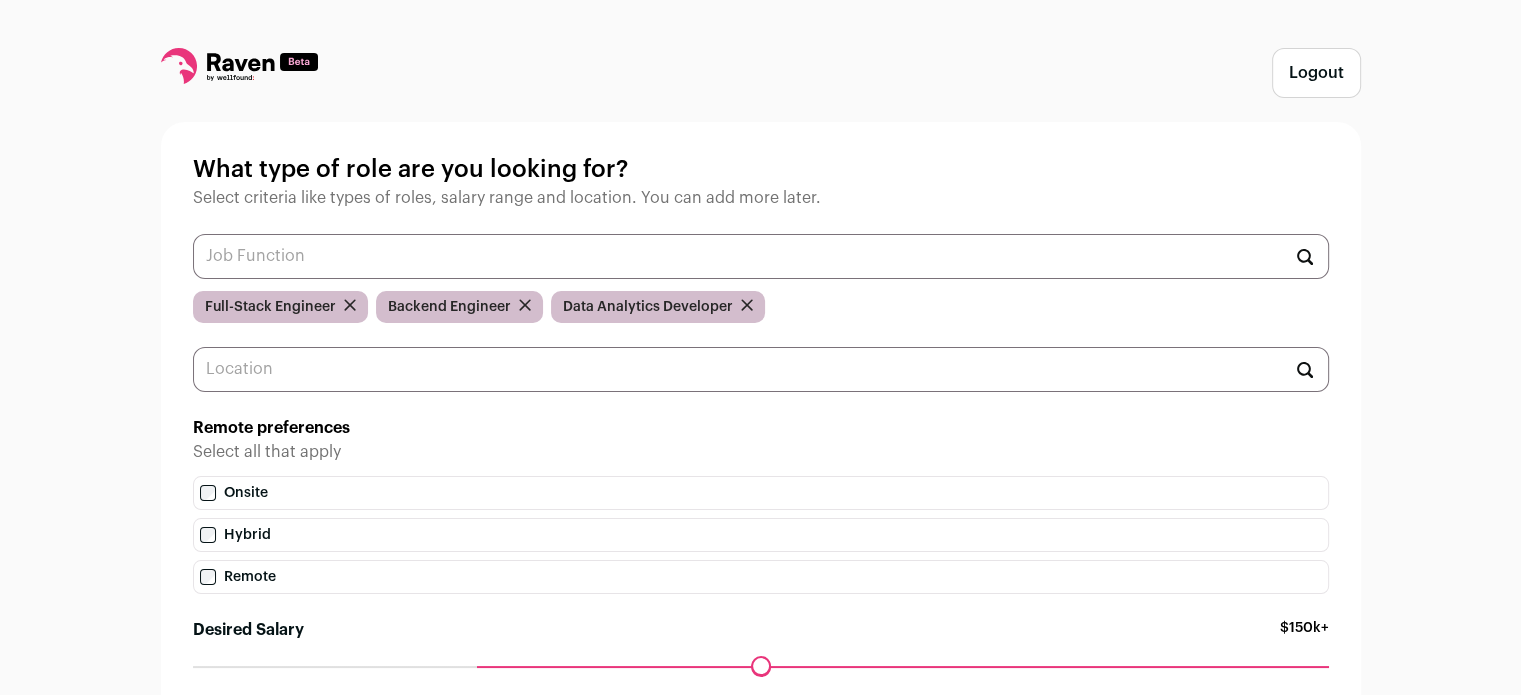 click on "Remote" at bounding box center (761, 577) 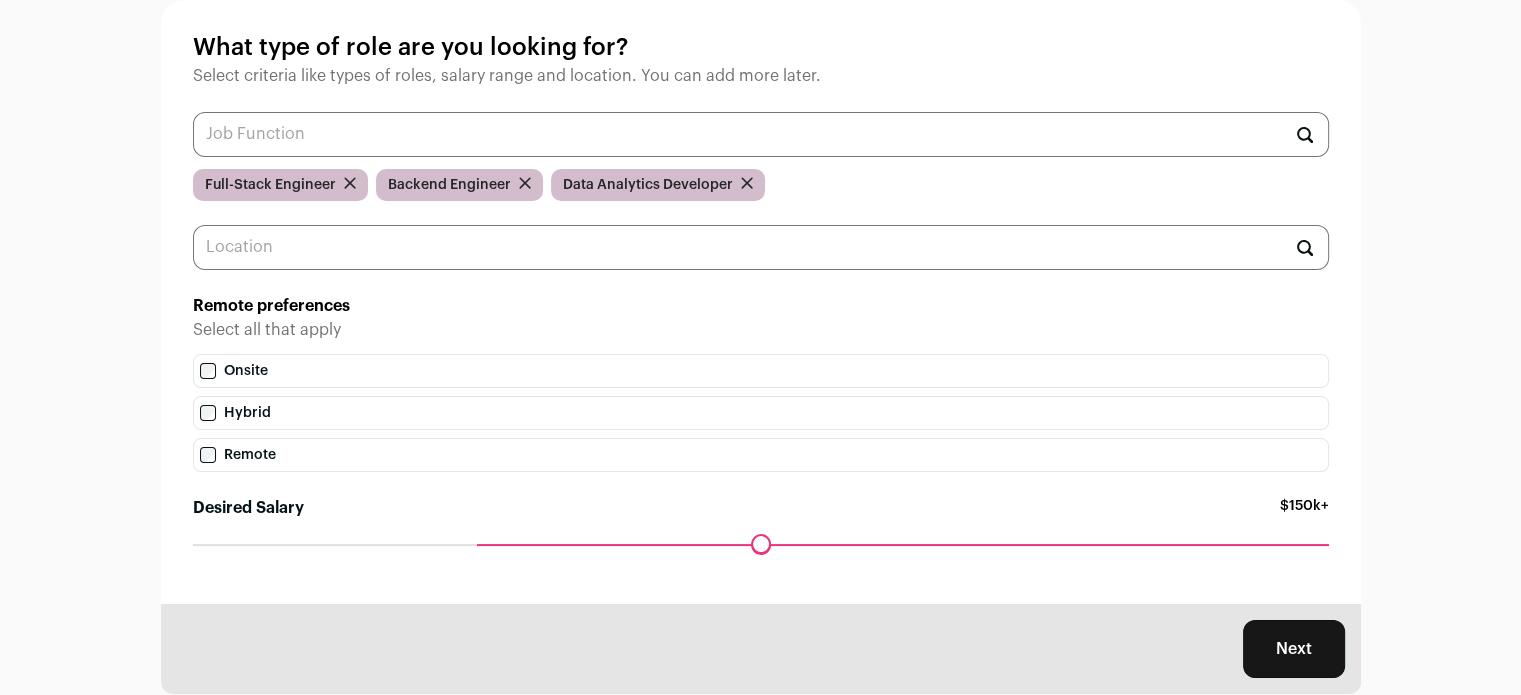 scroll, scrollTop: 169, scrollLeft: 0, axis: vertical 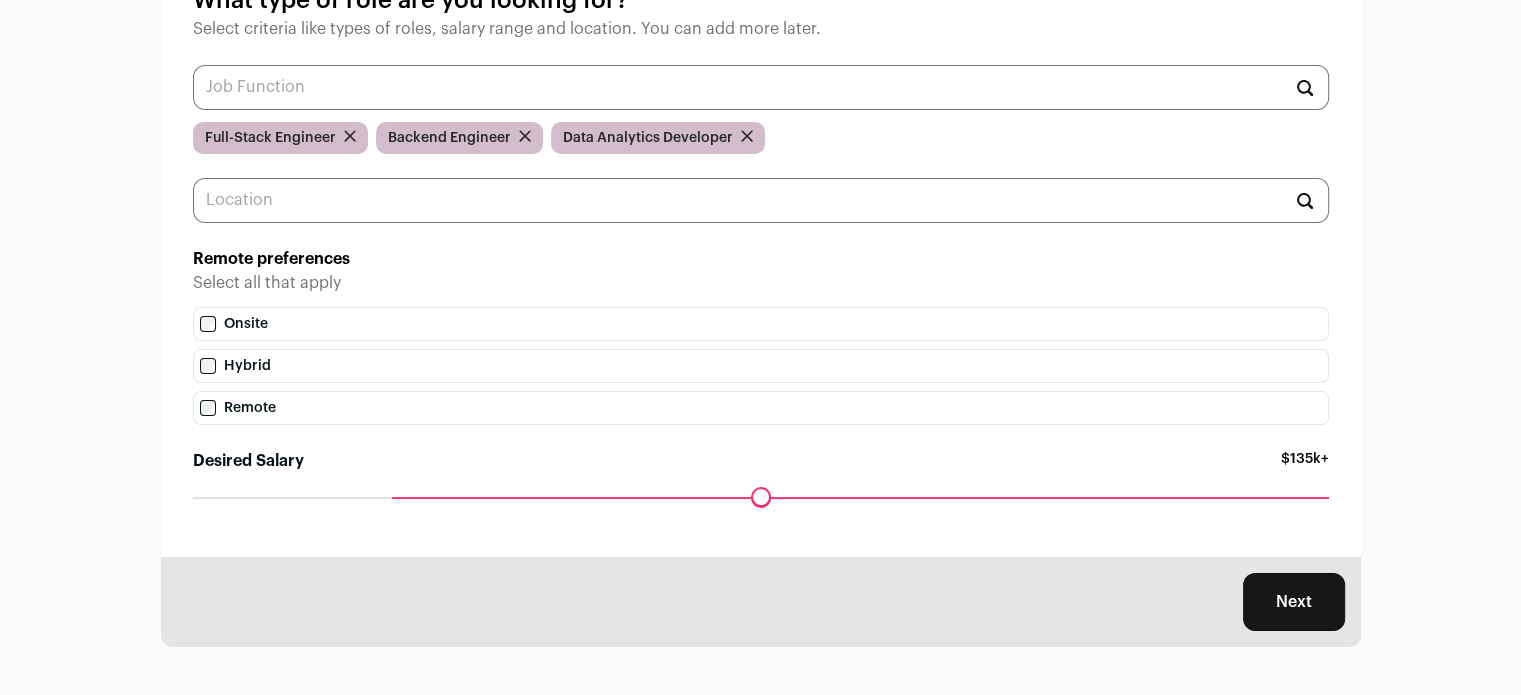 drag, startPoint x: 483, startPoint y: 495, endPoint x: 393, endPoint y: 493, distance: 90.02222 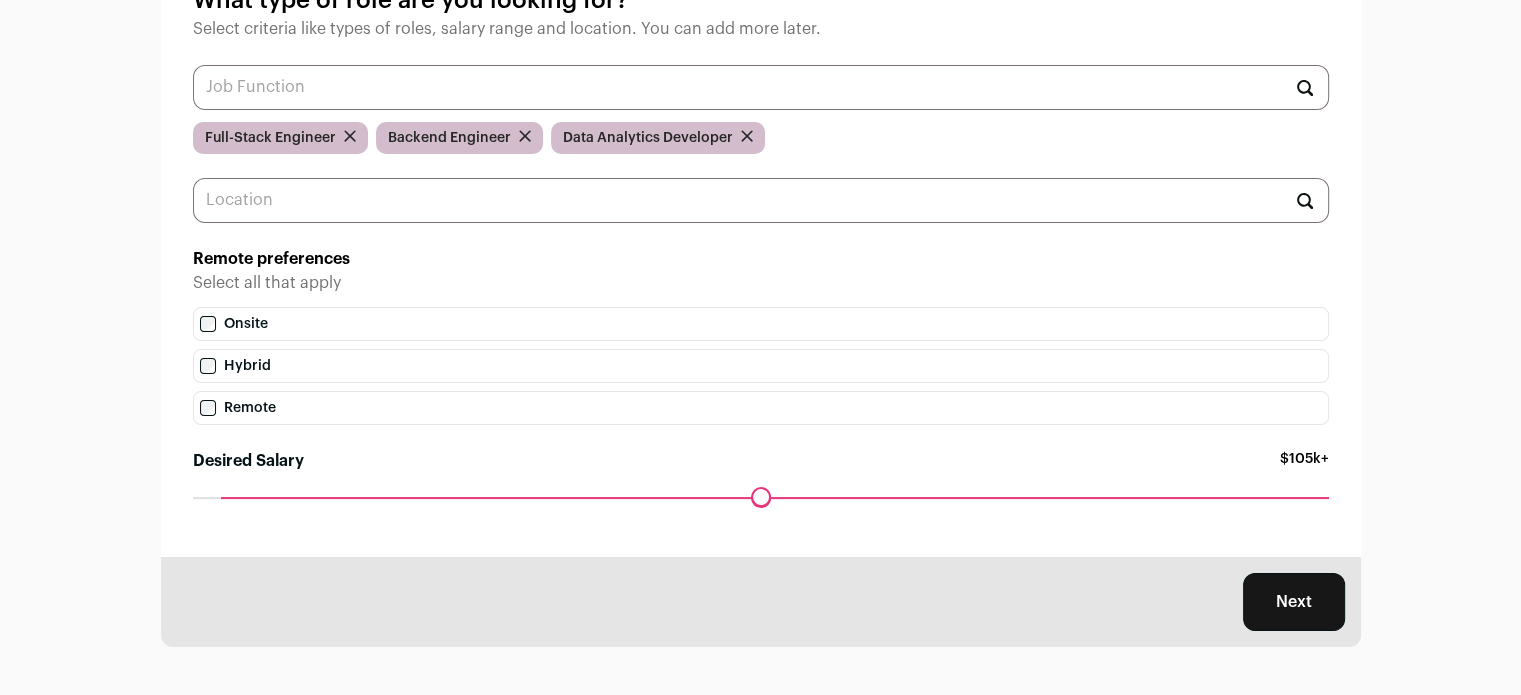 drag, startPoint x: 396, startPoint y: 495, endPoint x: 230, endPoint y: 495, distance: 166 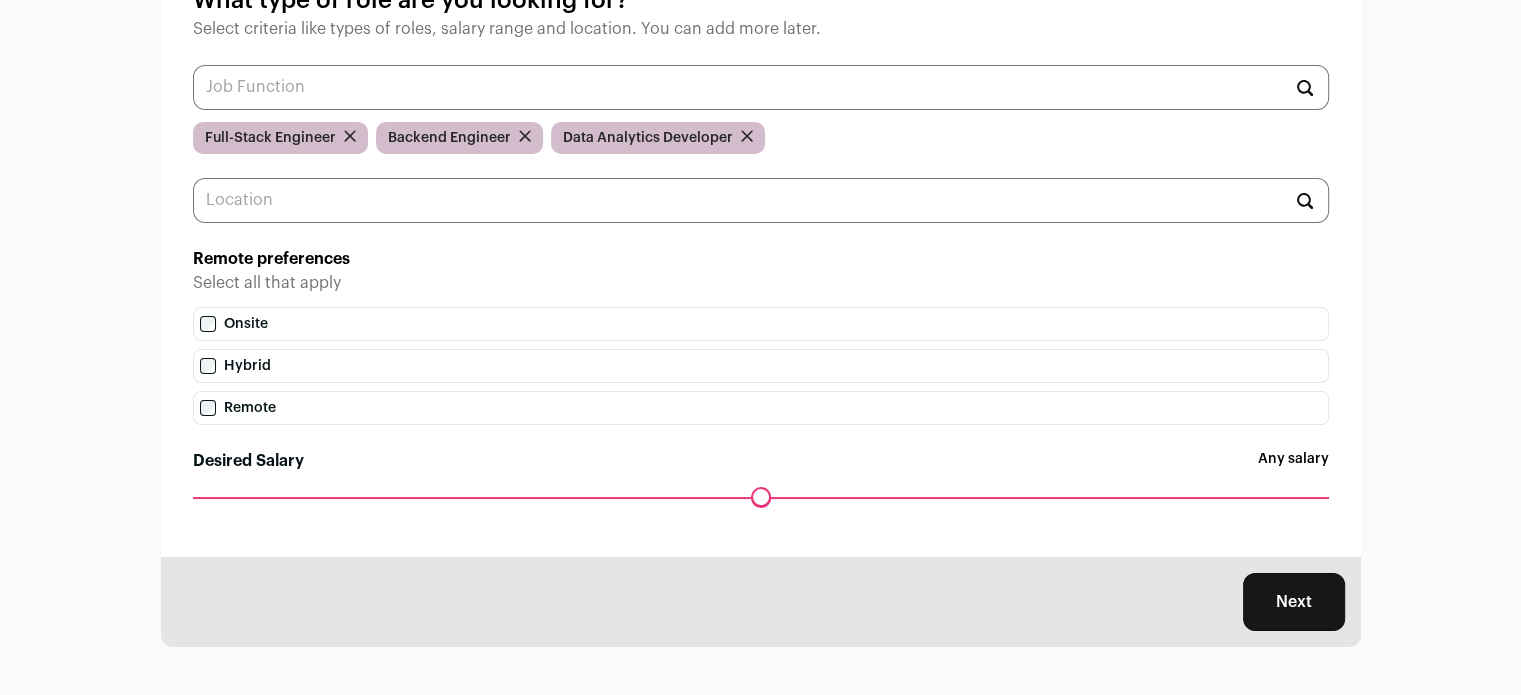 drag, startPoint x: 235, startPoint y: 493, endPoint x: 204, endPoint y: 493, distance: 31 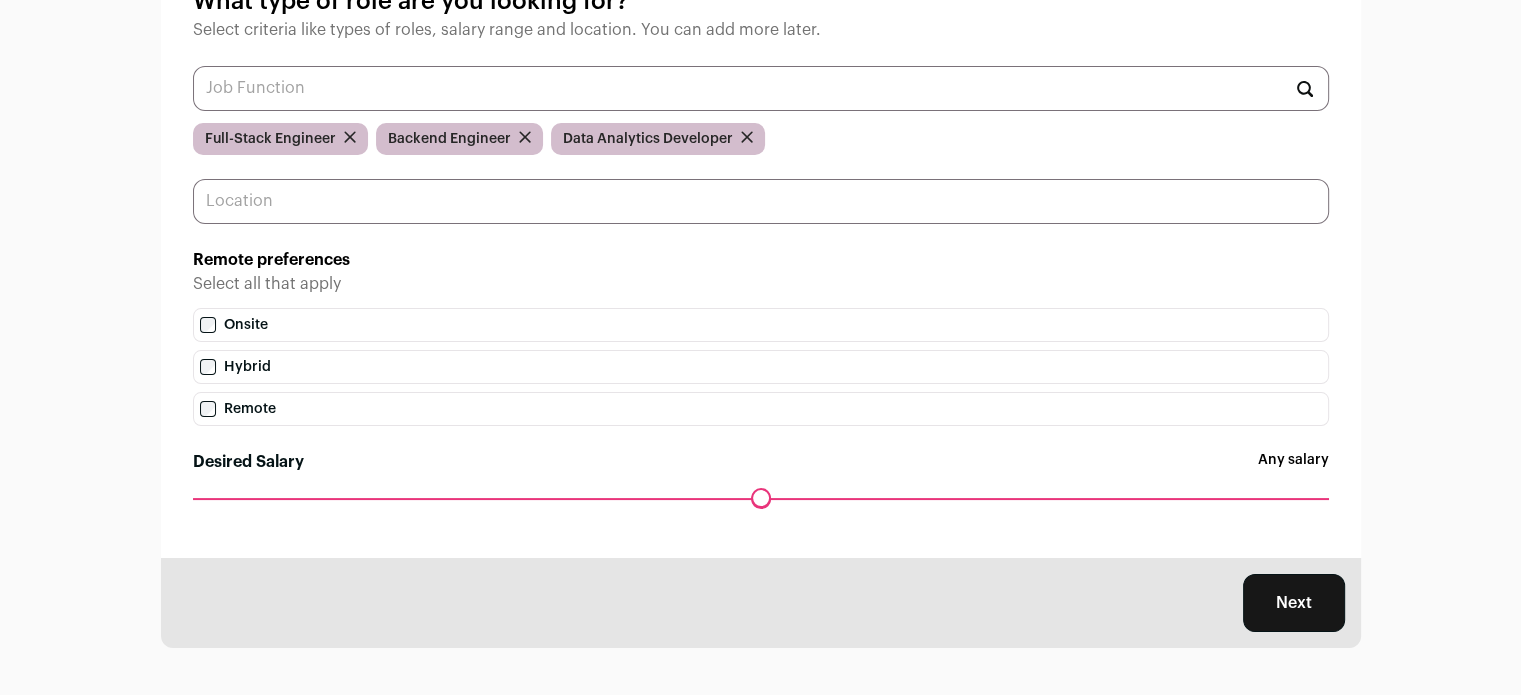 click at bounding box center (761, 201) 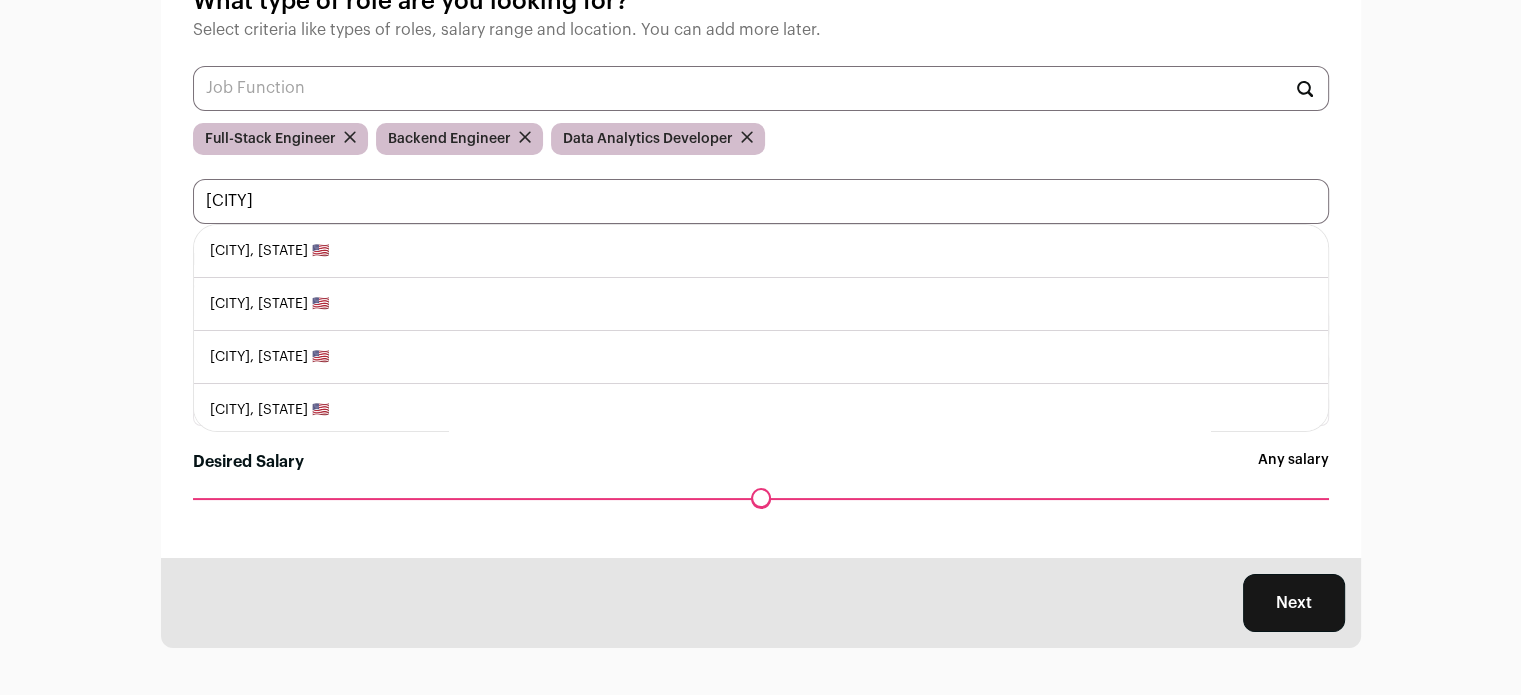 type on "sac" 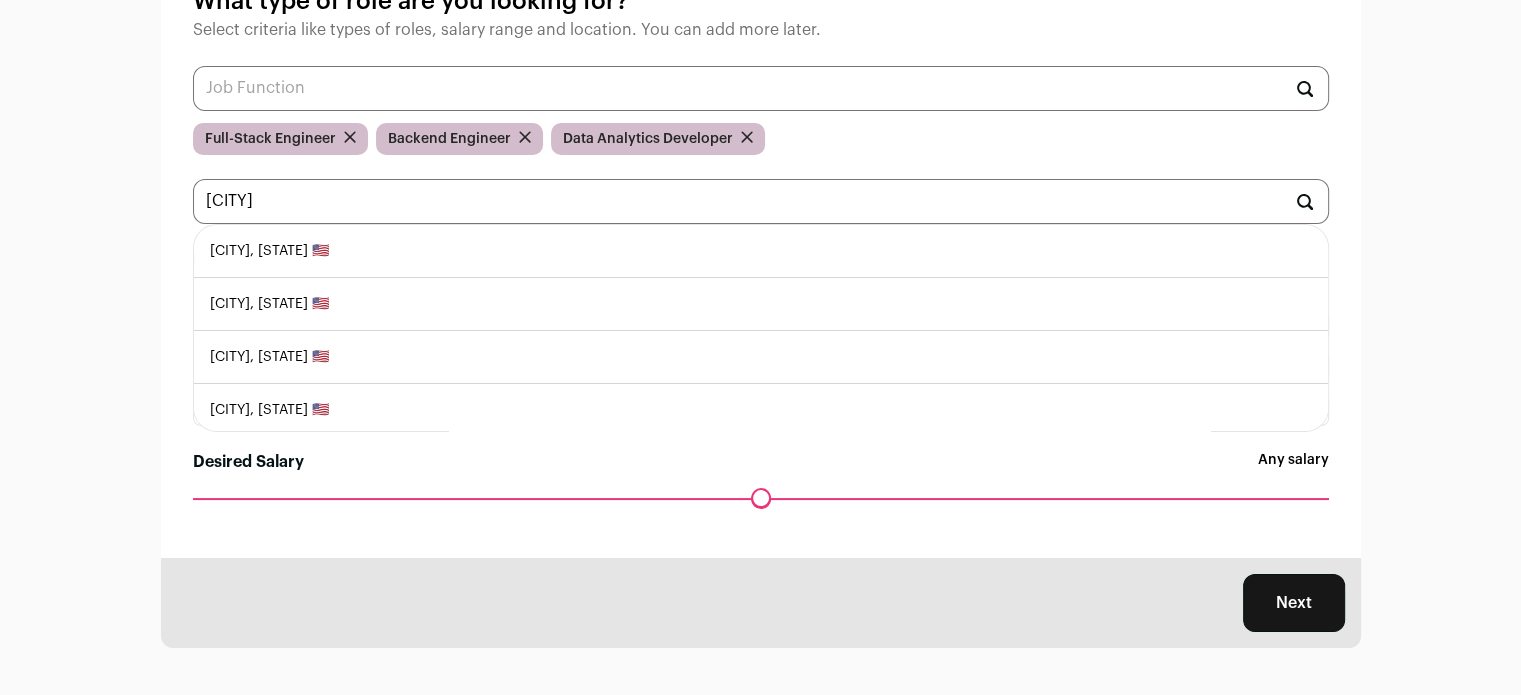 click on "Sacramento, California 🇺🇸" at bounding box center [761, 251] 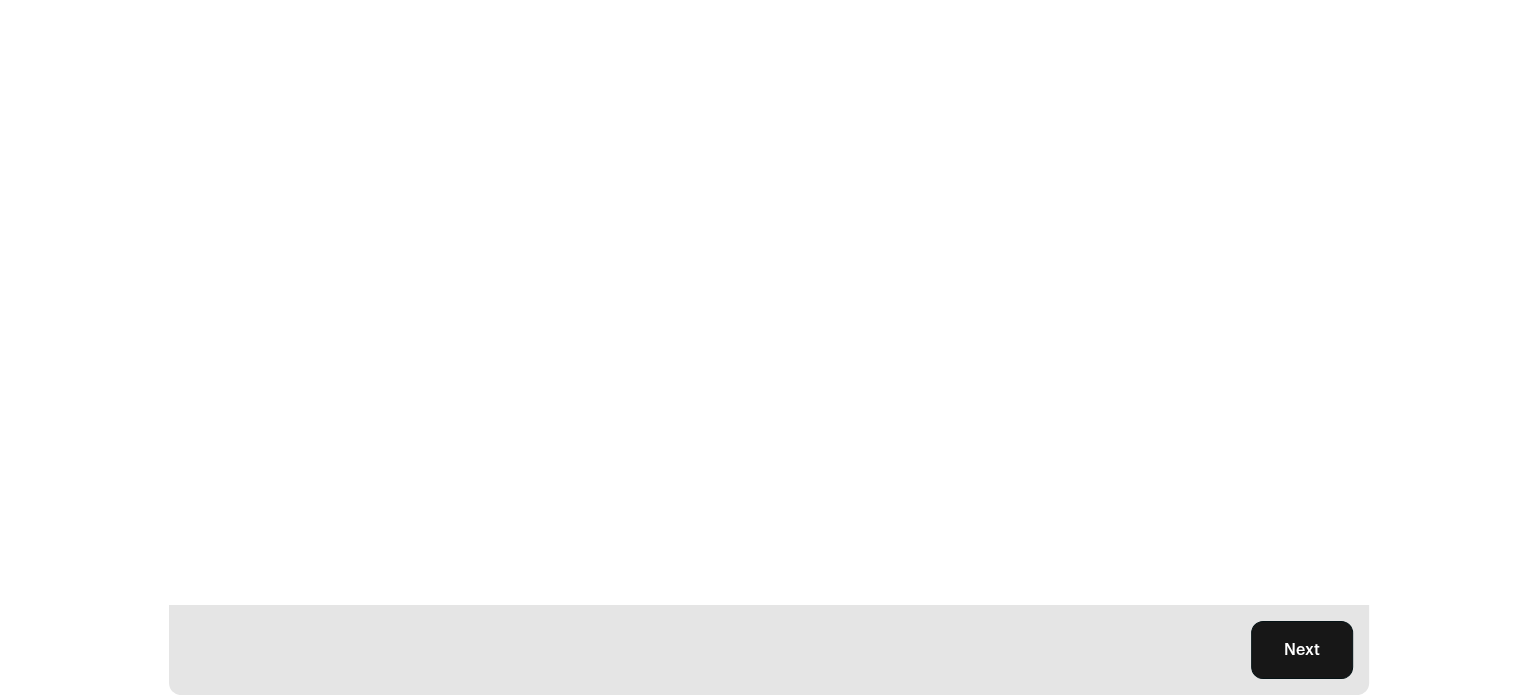 scroll, scrollTop: 0, scrollLeft: 0, axis: both 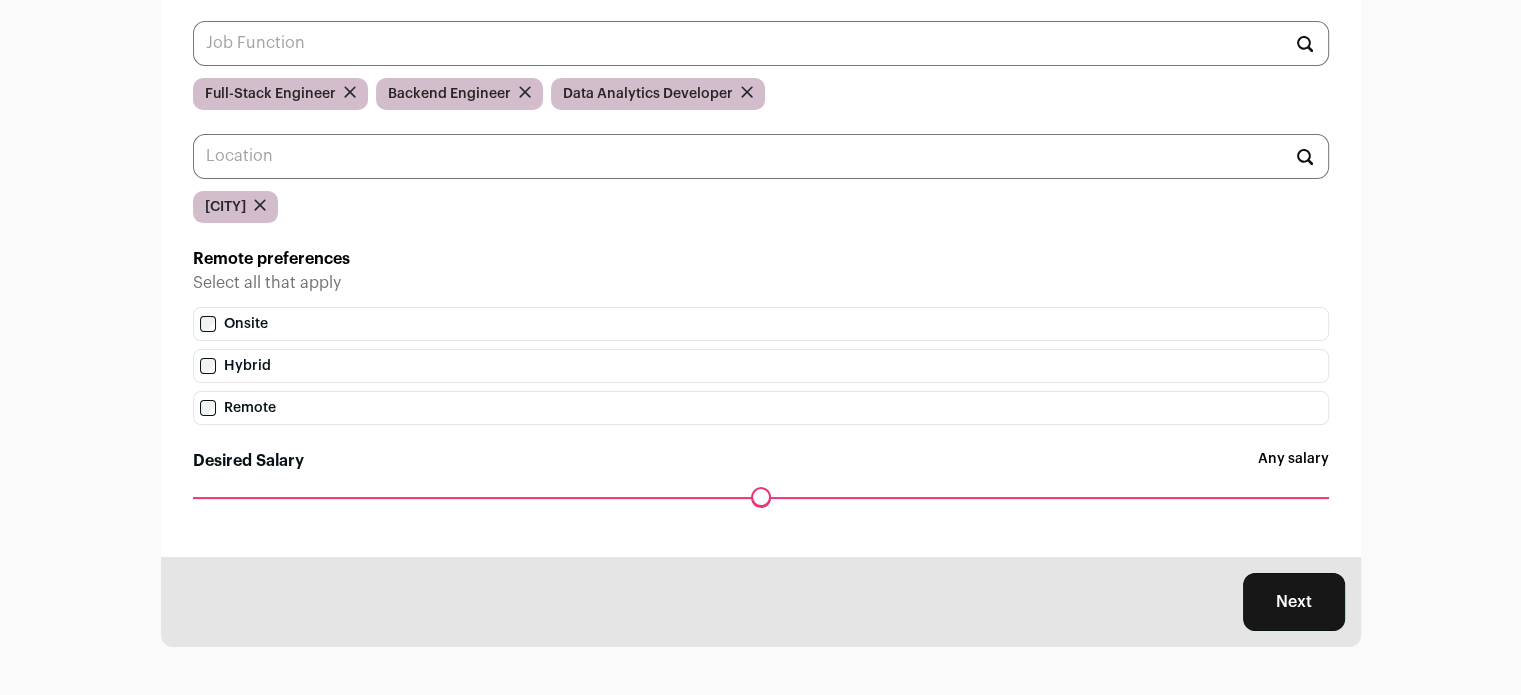 click on "Next" at bounding box center [1294, 602] 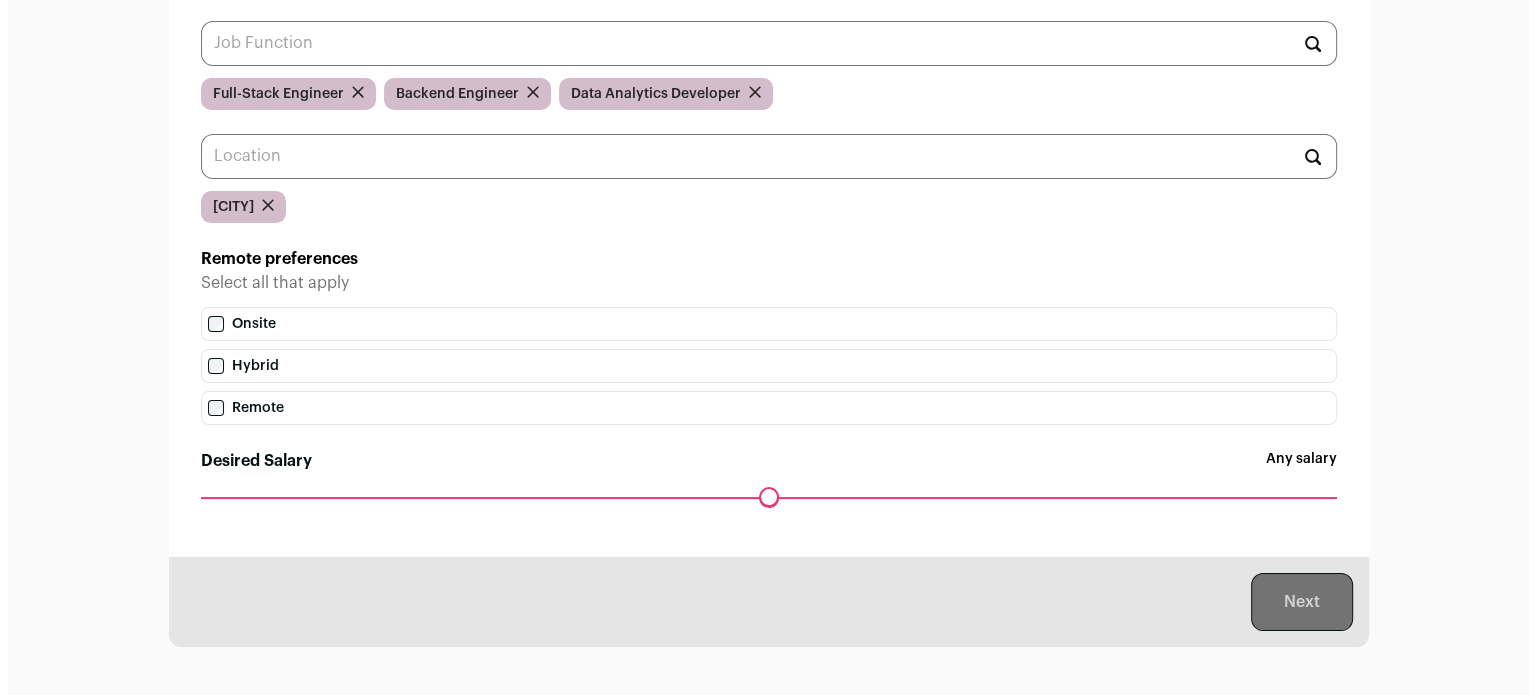 scroll, scrollTop: 0, scrollLeft: 0, axis: both 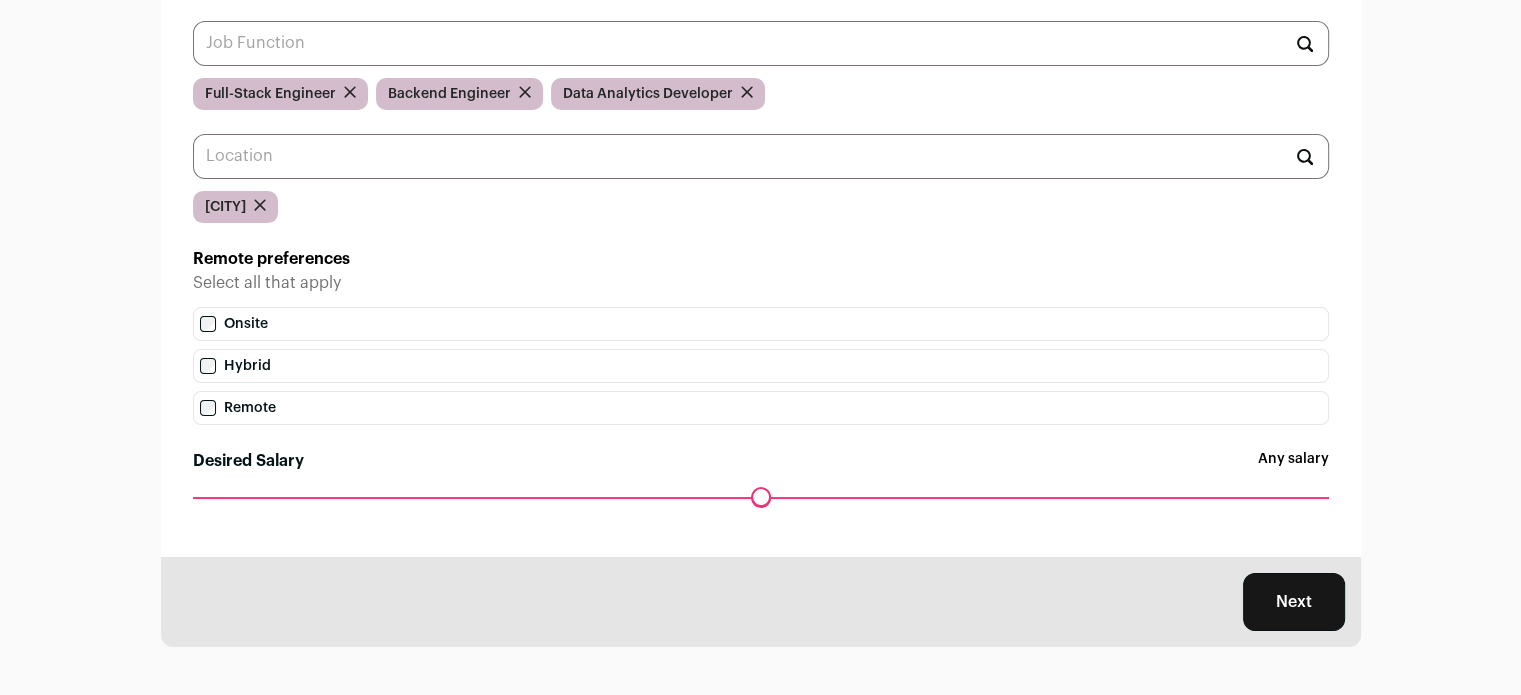 click on "Next" at bounding box center [1294, 602] 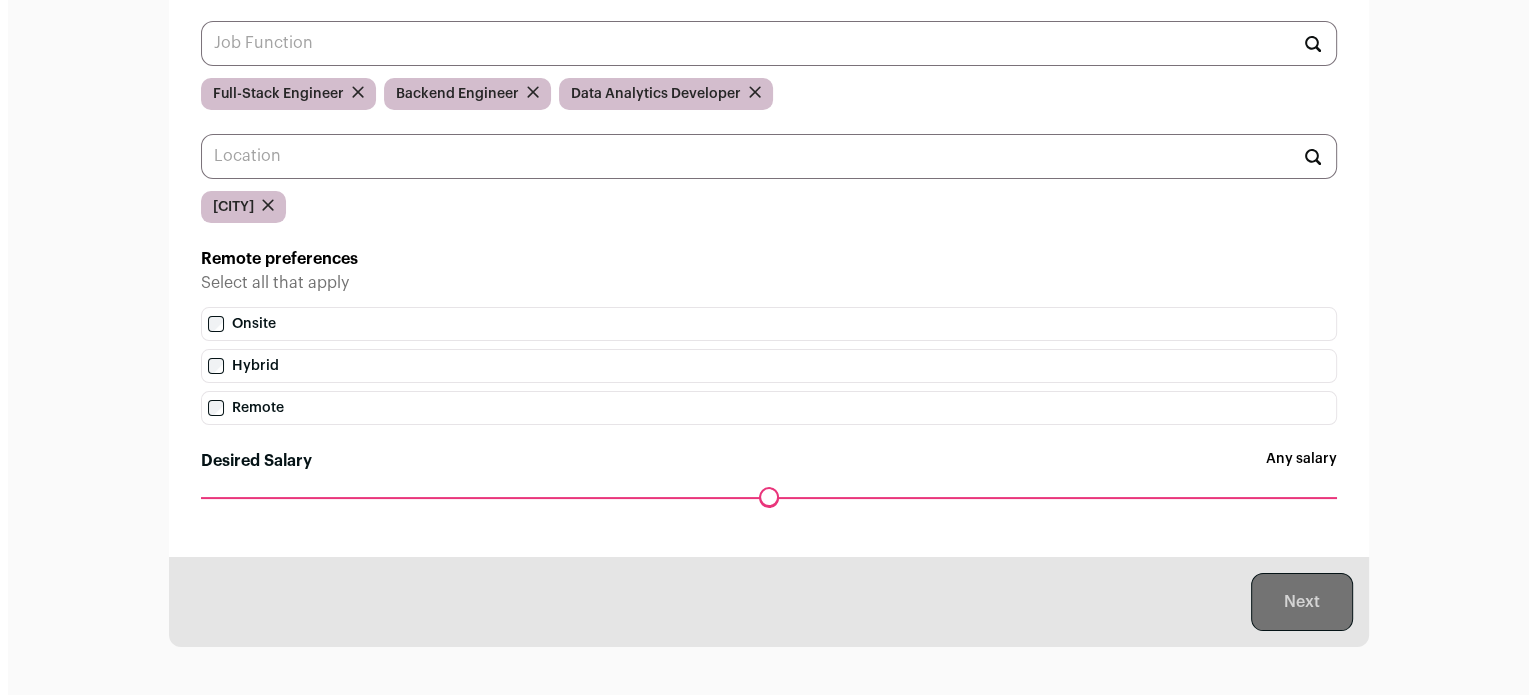 scroll, scrollTop: 0, scrollLeft: 0, axis: both 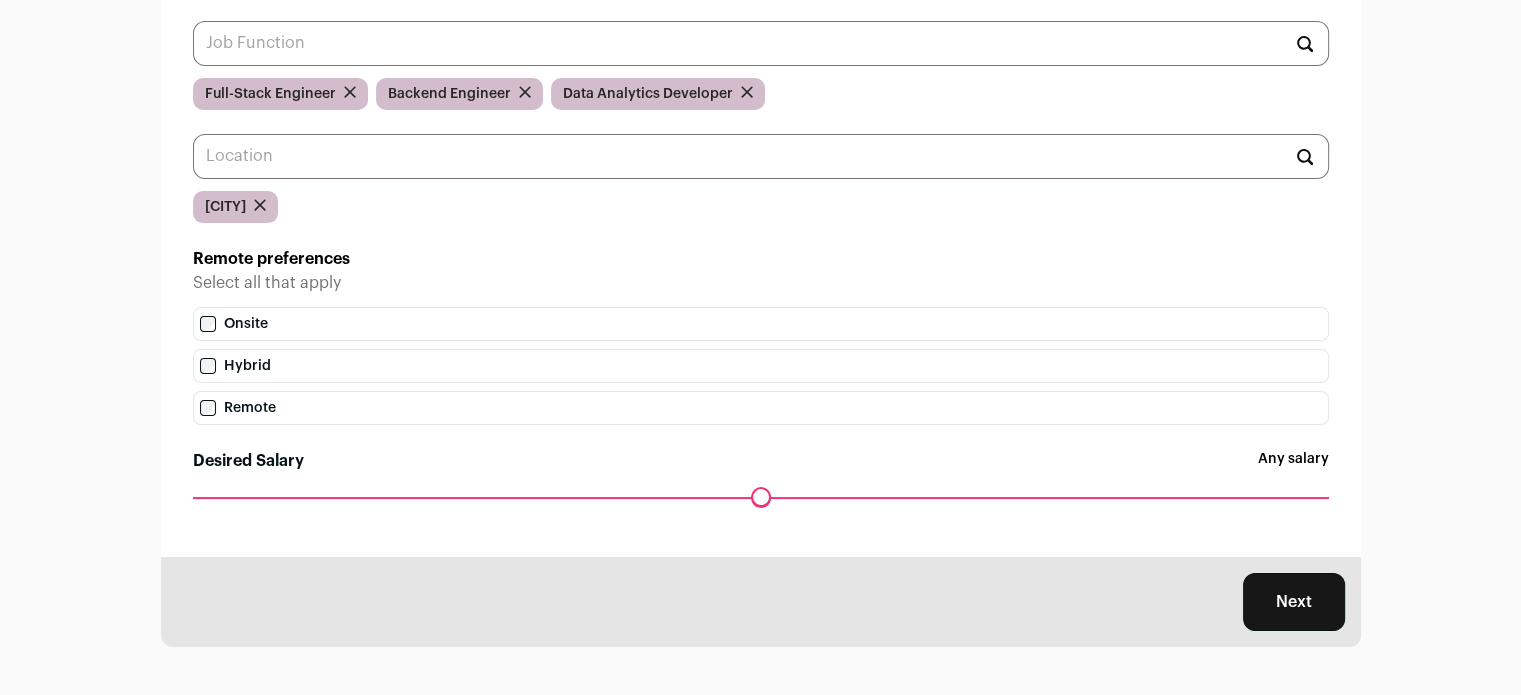 click on "Desired Salary
Any salary
Maximum desired salary
******" at bounding box center [761, 487] 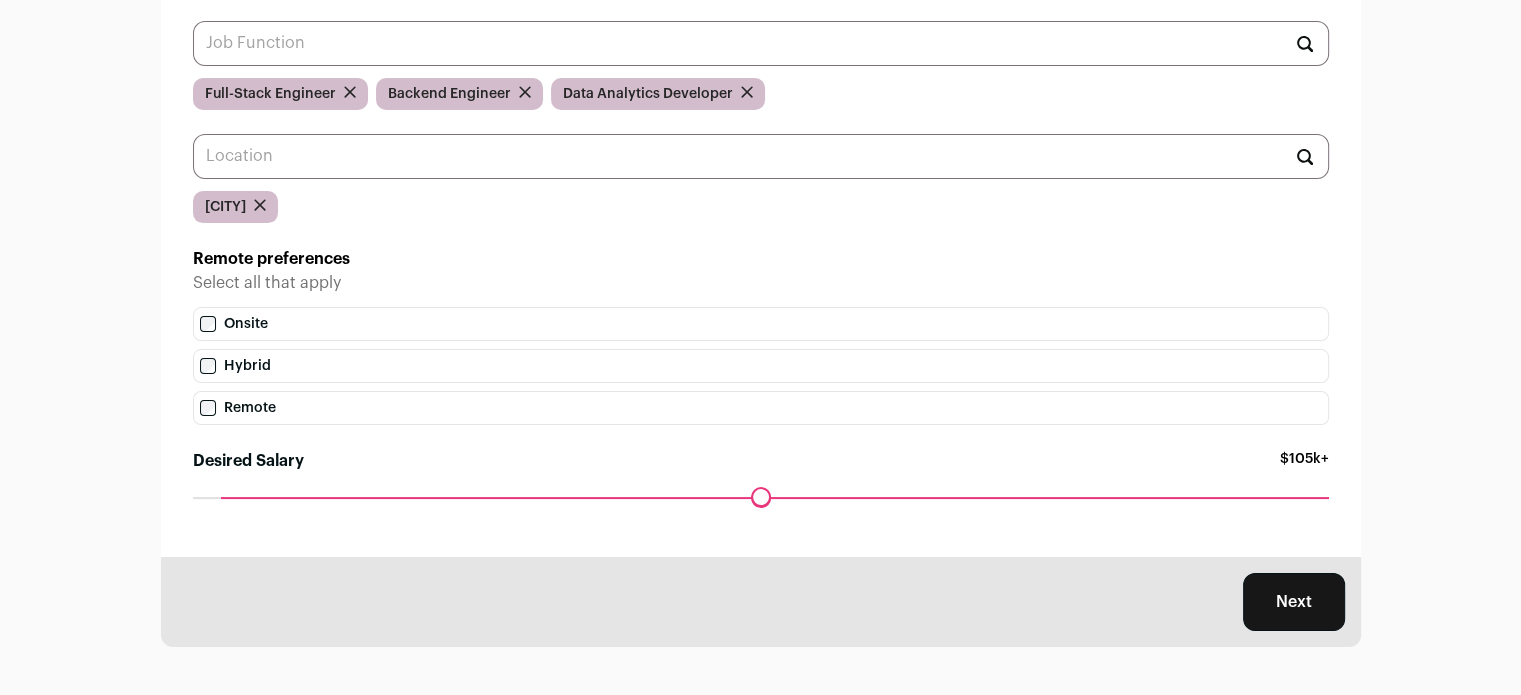 drag, startPoint x: 204, startPoint y: 491, endPoint x: 231, endPoint y: 491, distance: 27 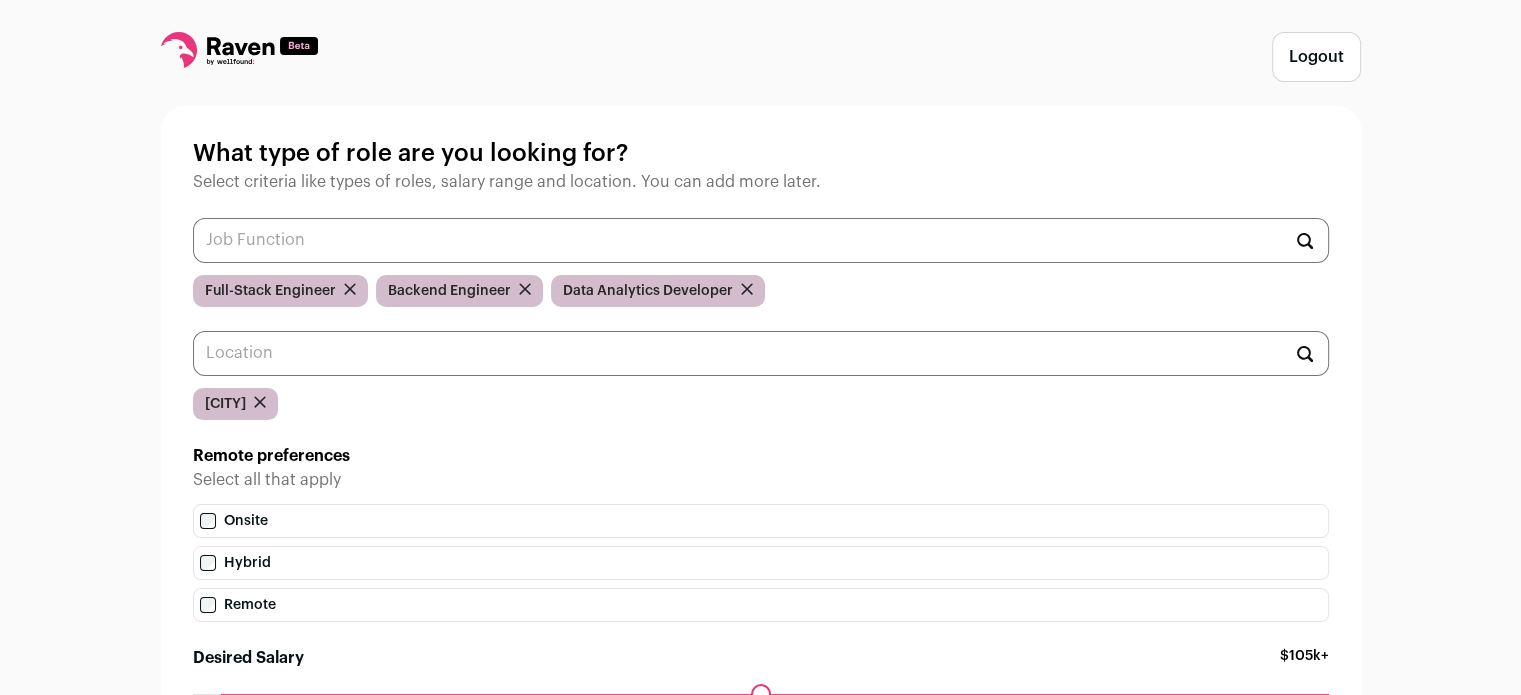 scroll, scrollTop: 213, scrollLeft: 0, axis: vertical 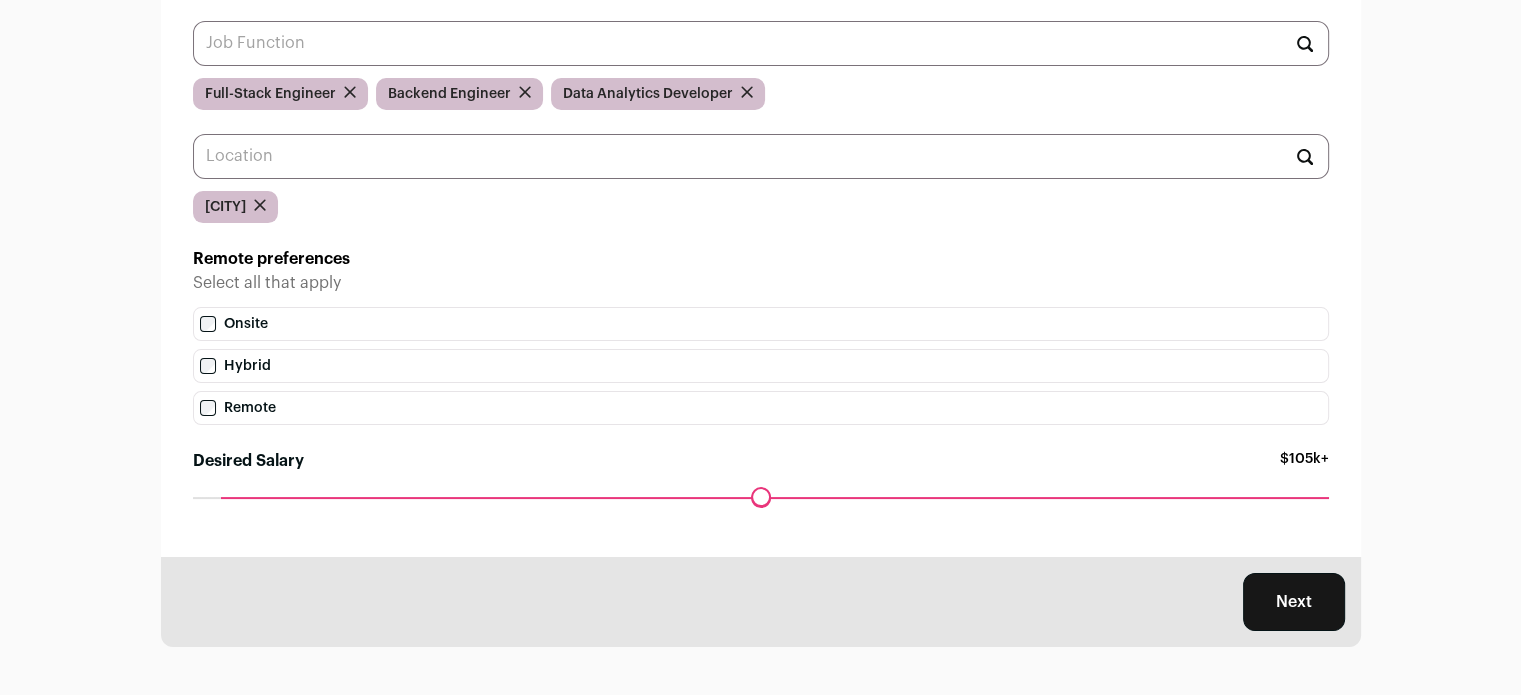 click on "Next" at bounding box center (1294, 602) 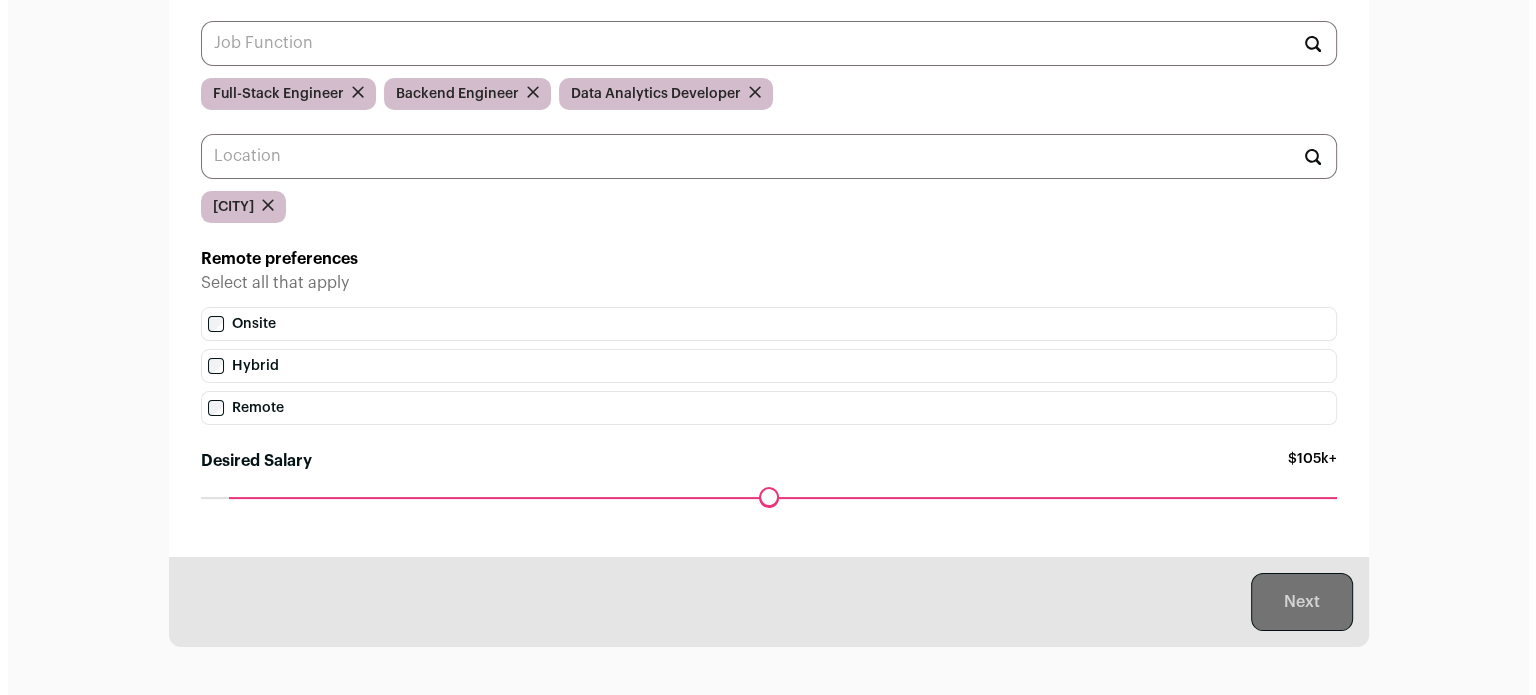 scroll, scrollTop: 0, scrollLeft: 0, axis: both 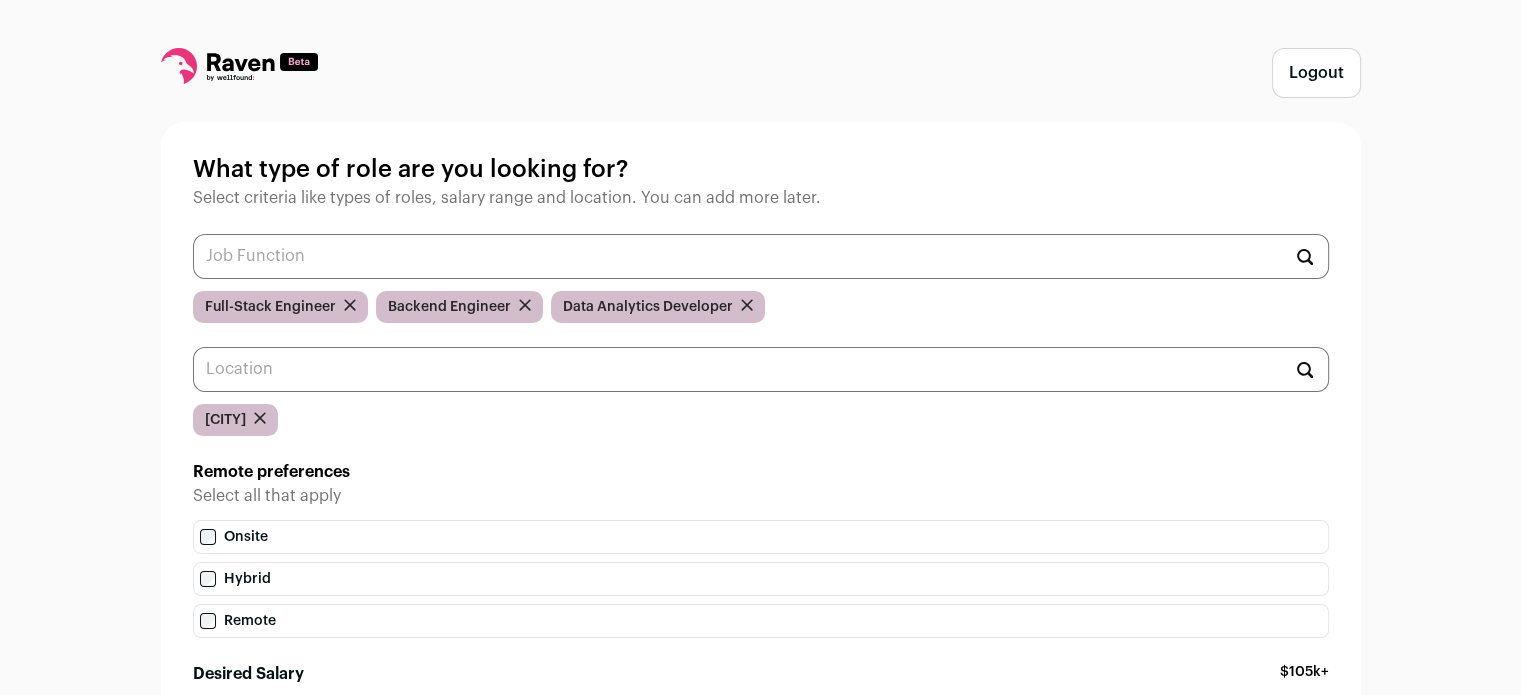 click on "Onsite
Hybrid
Remote" at bounding box center [761, 579] 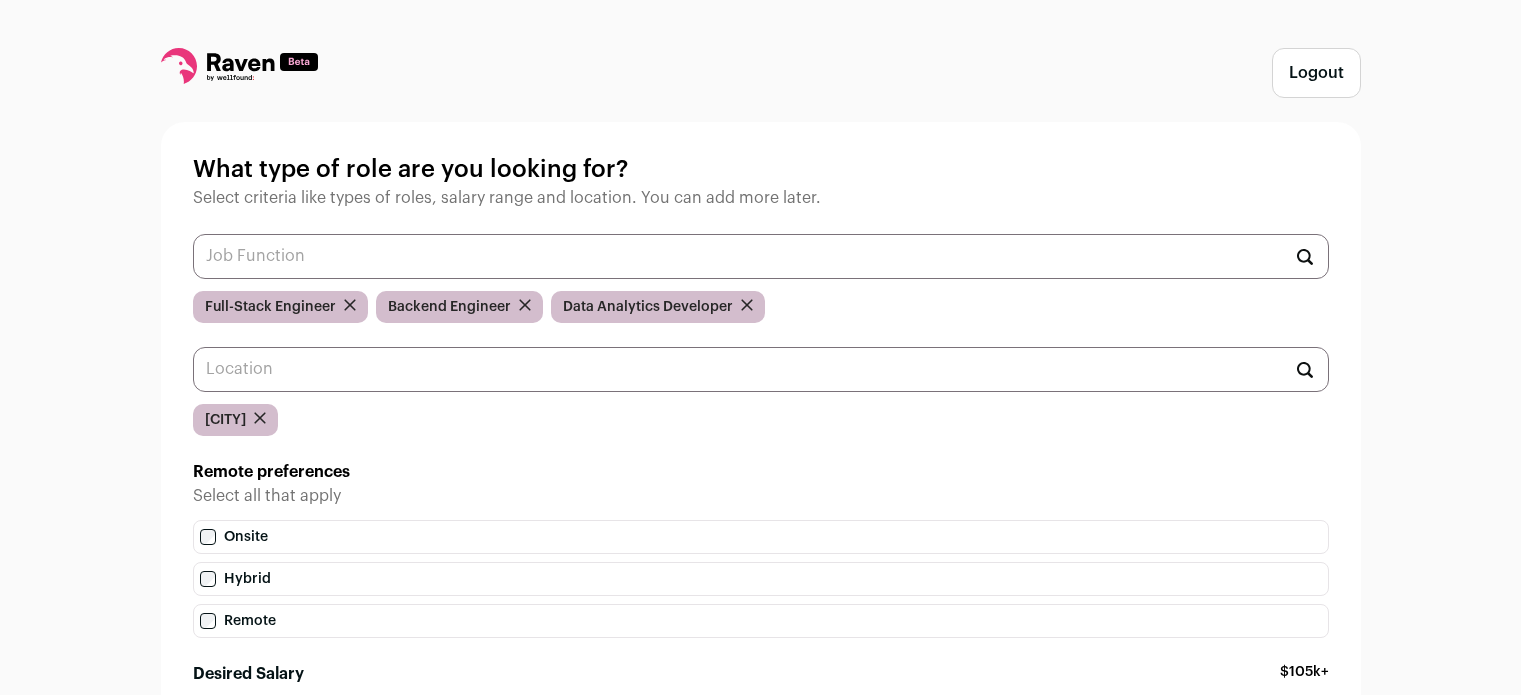 scroll, scrollTop: 0, scrollLeft: 0, axis: both 